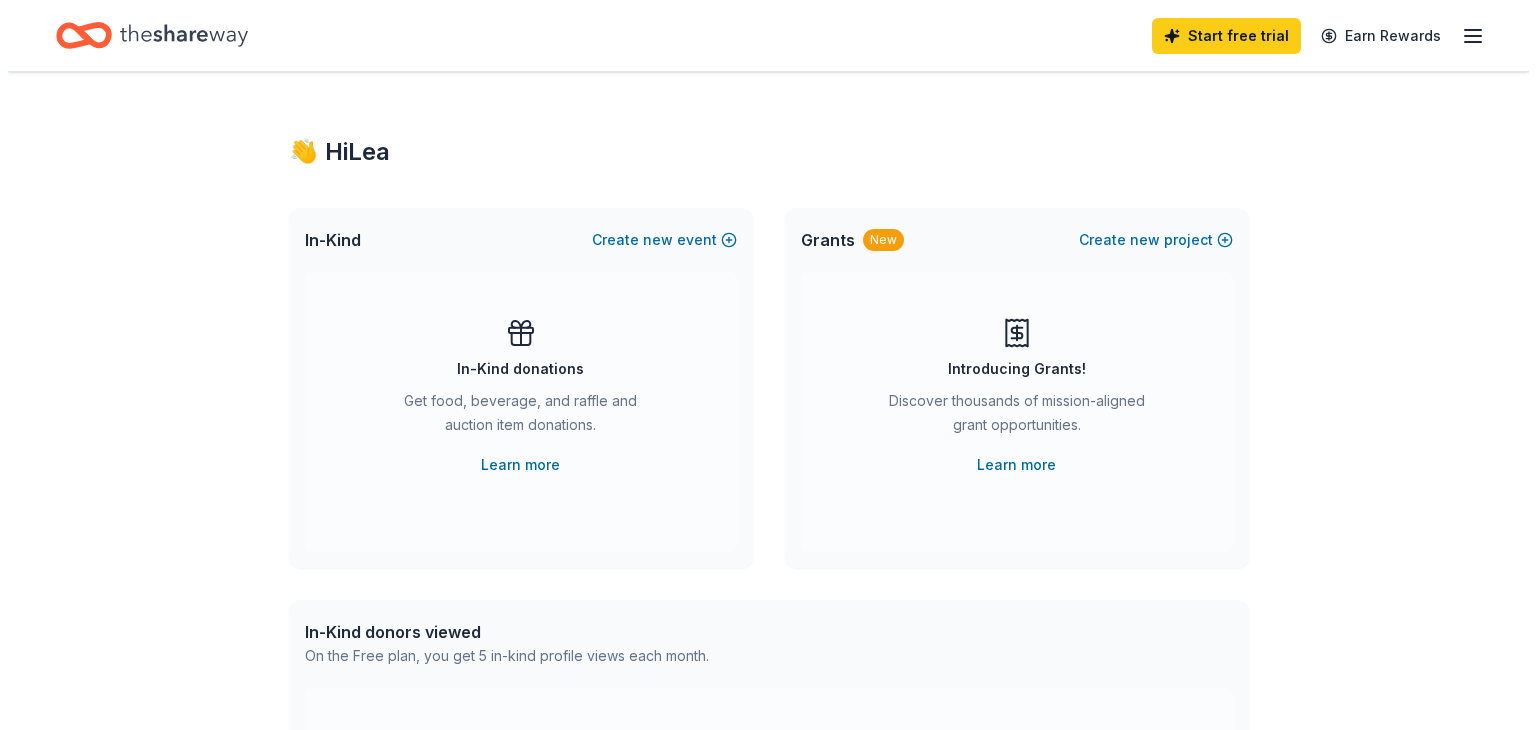 scroll, scrollTop: 0, scrollLeft: 0, axis: both 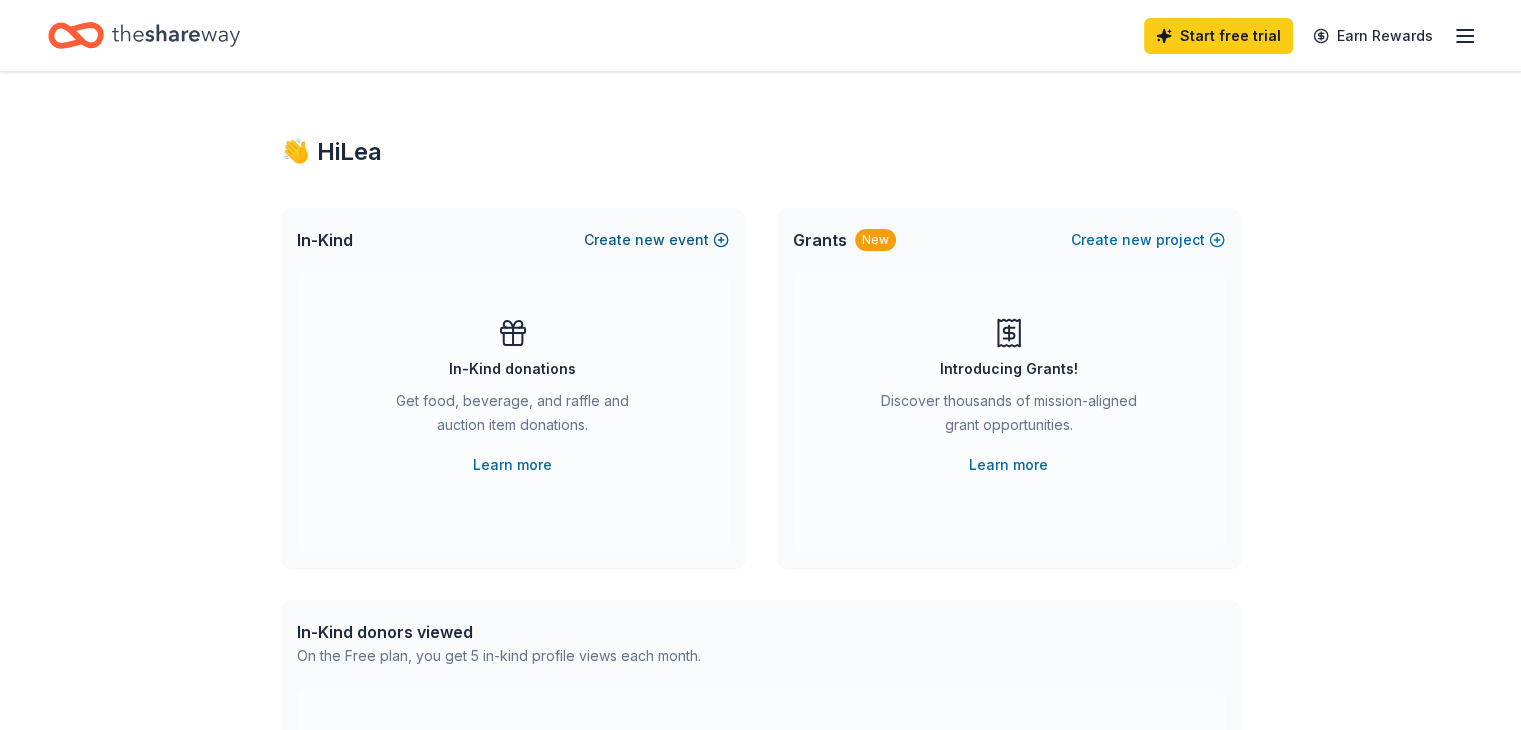 click on "Create  new  event" at bounding box center (656, 240) 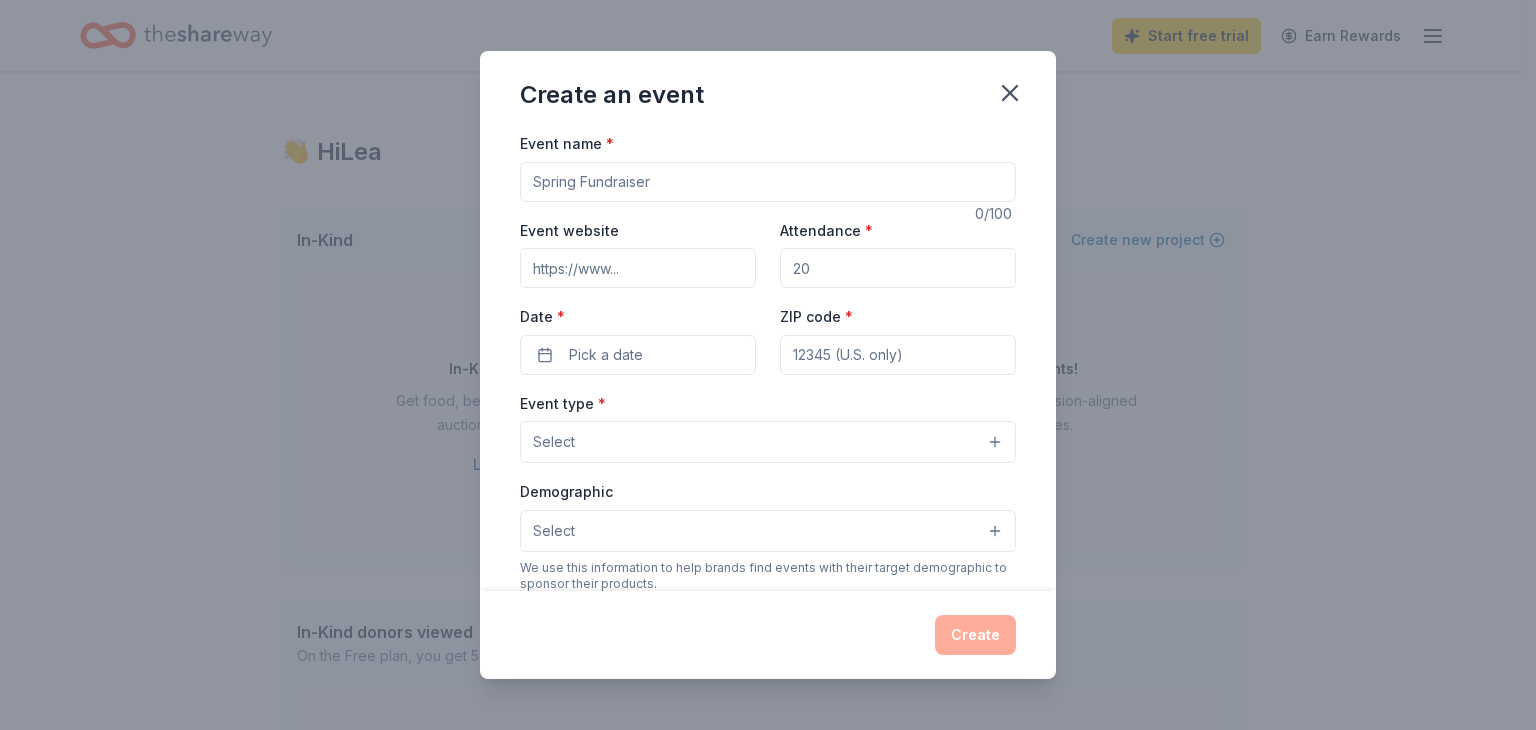 click on "Event name *" at bounding box center (768, 182) 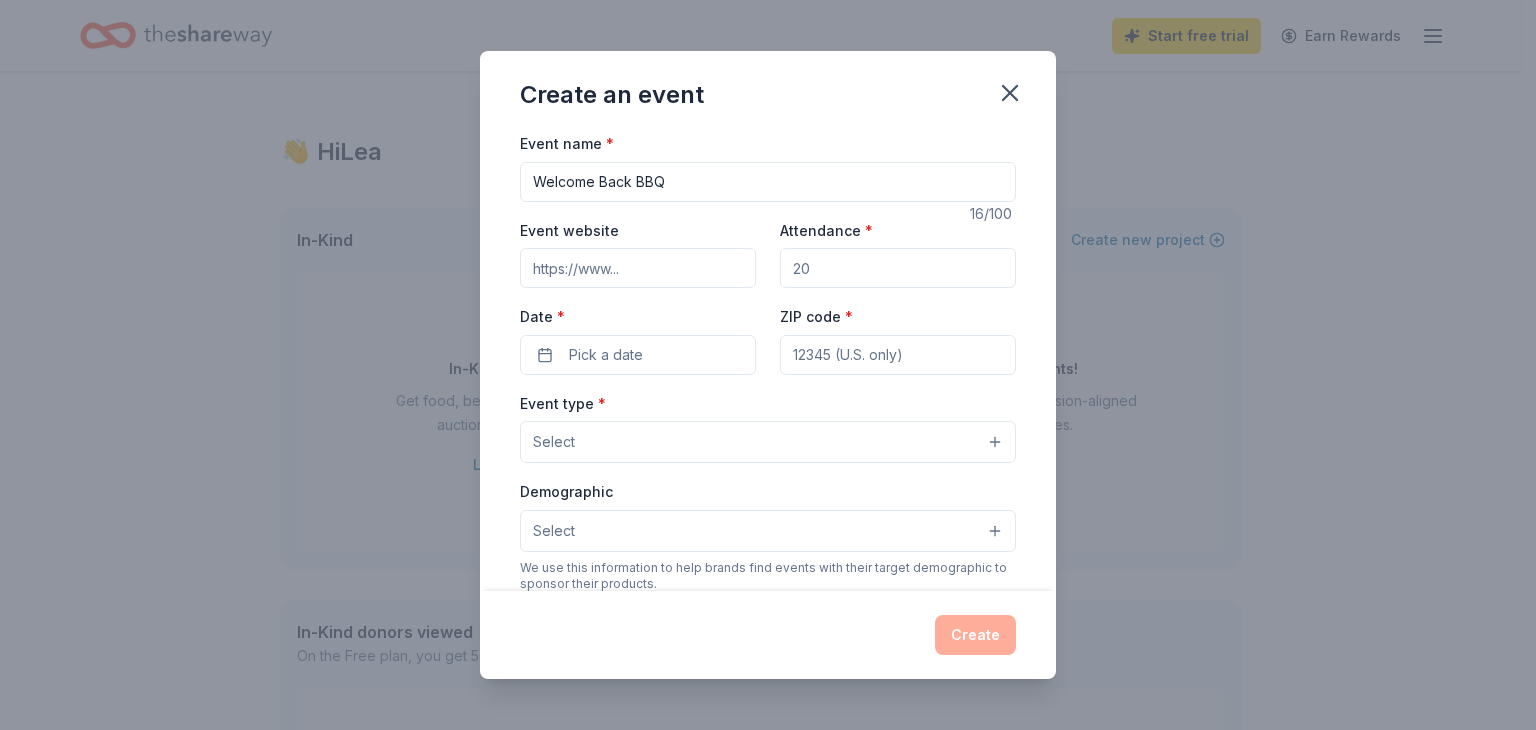 type on "Welcome Back BBQ" 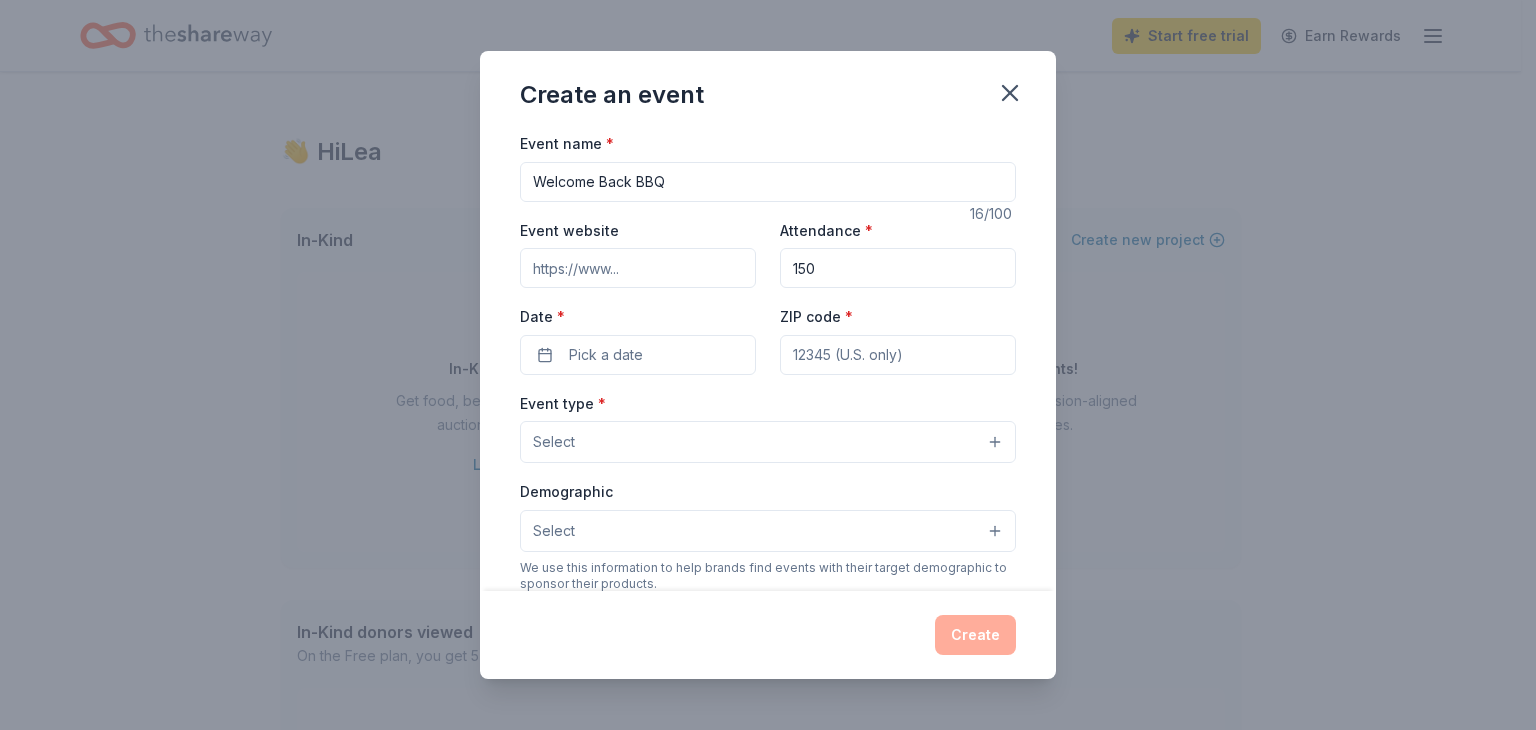 type on "150" 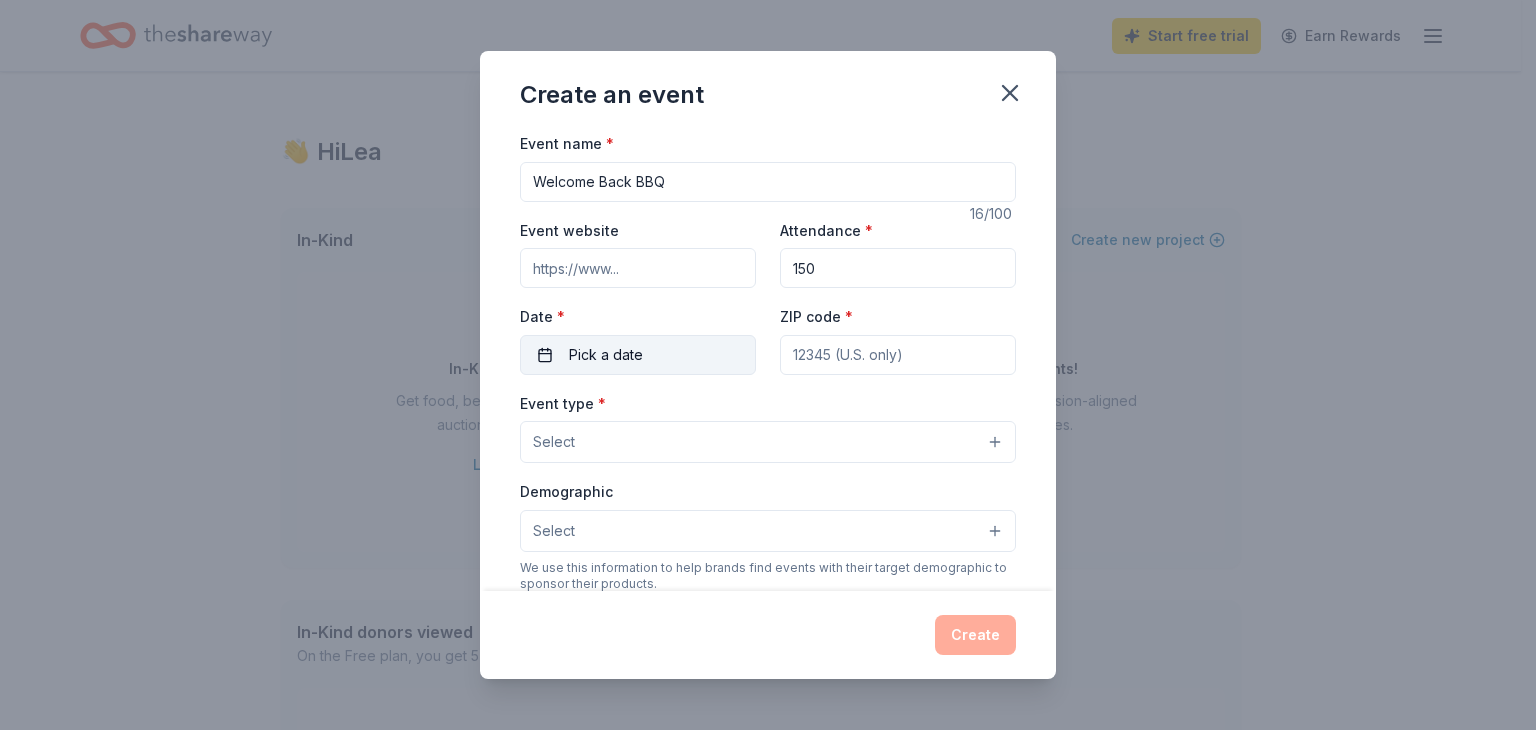 click on "Pick a date" at bounding box center (606, 355) 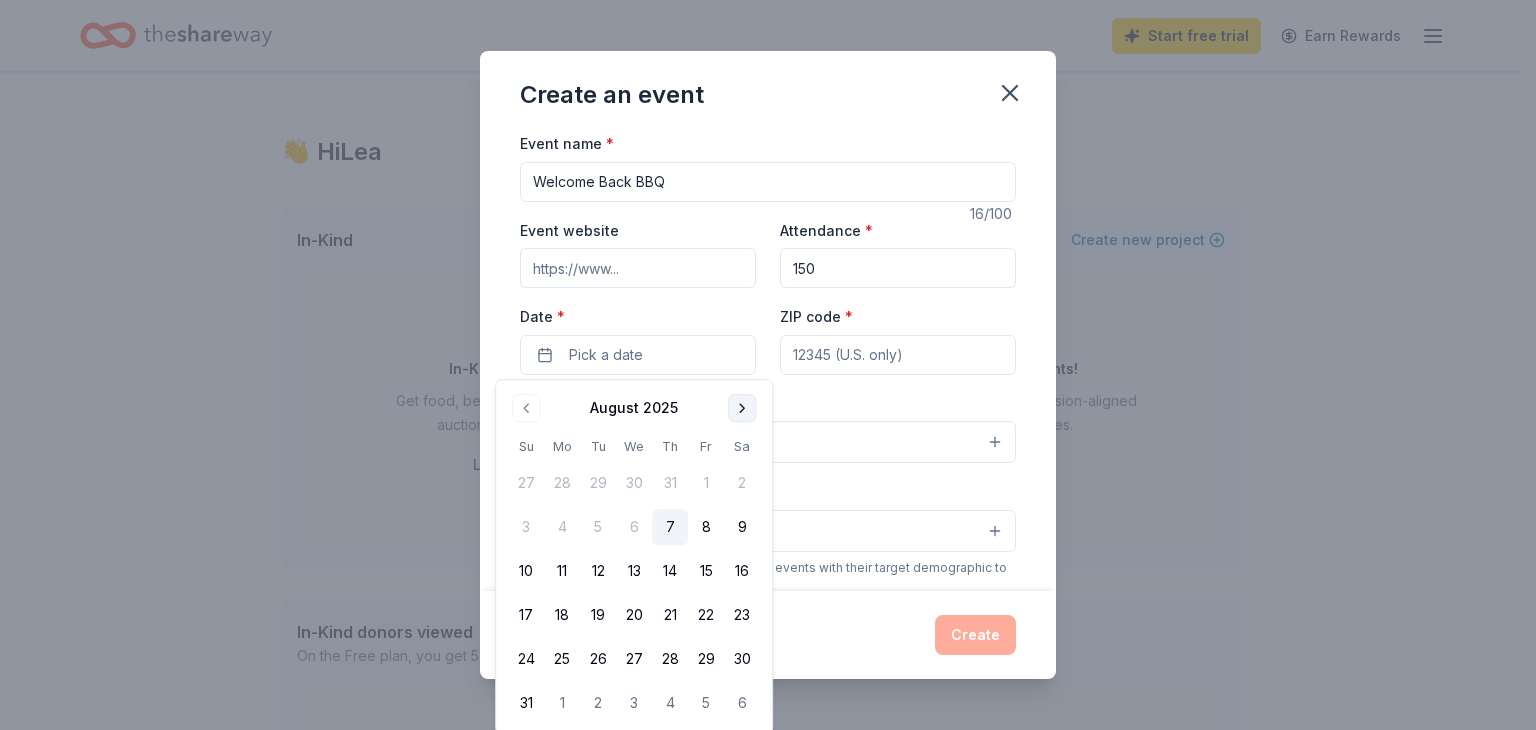 click at bounding box center (742, 408) 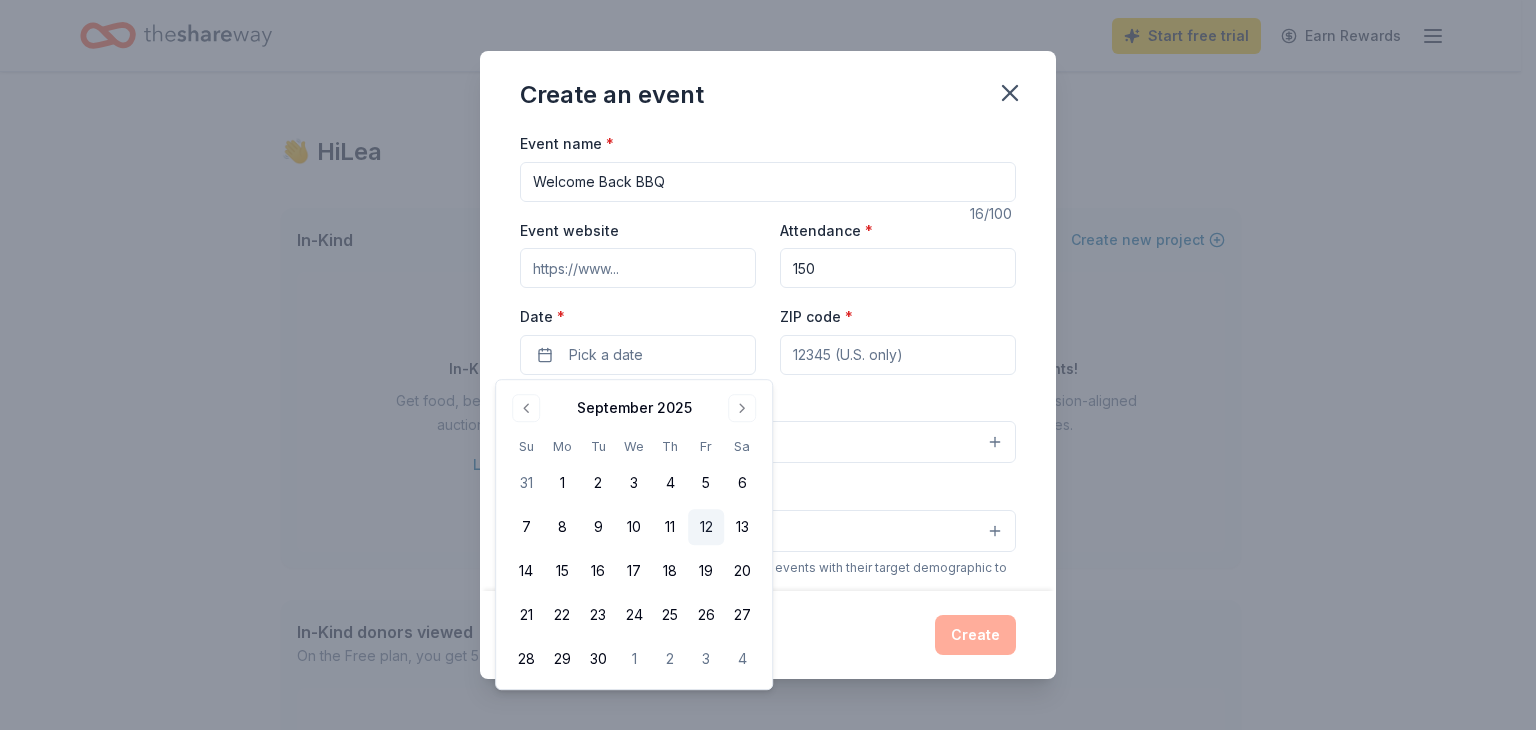 click on "12" at bounding box center (706, 527) 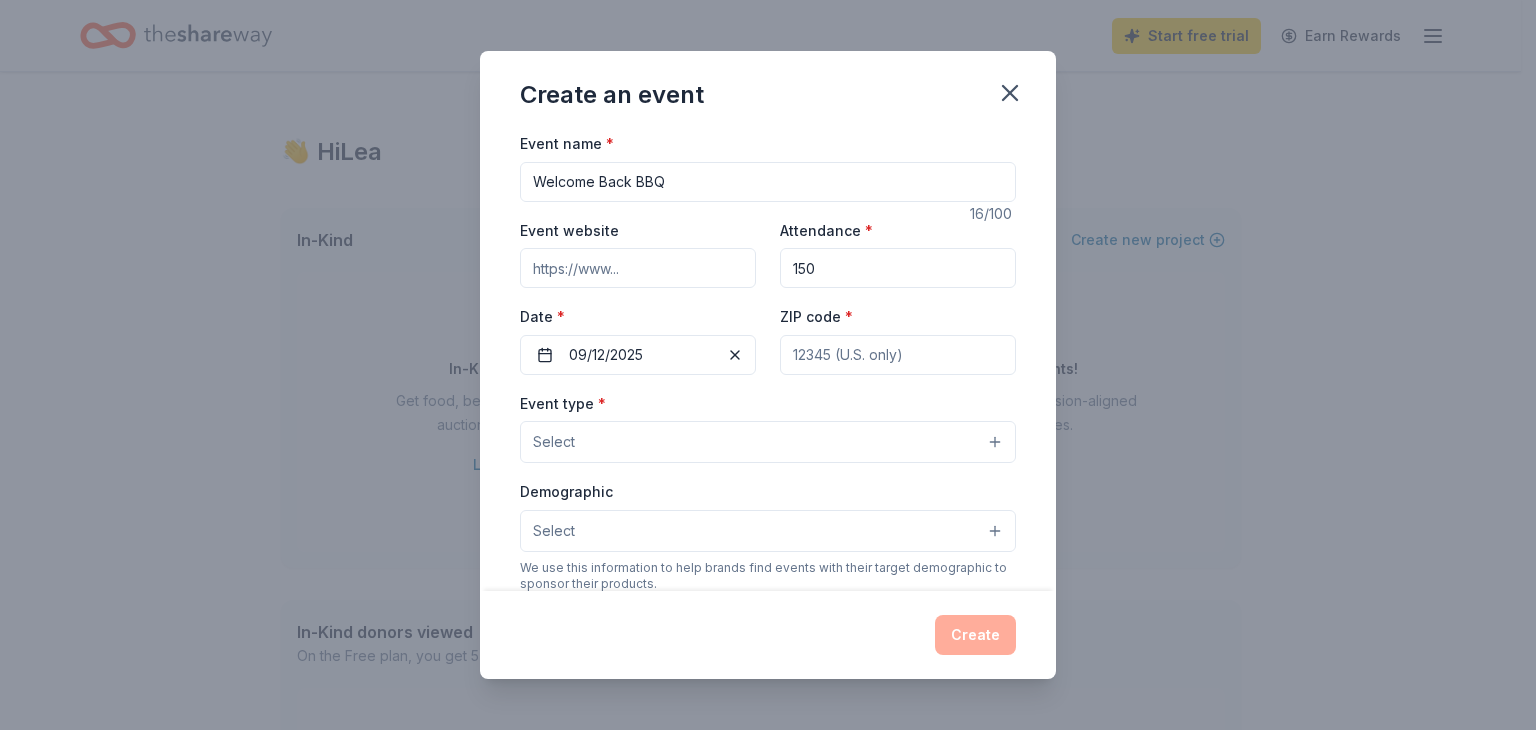 click on "ZIP code *" at bounding box center [898, 355] 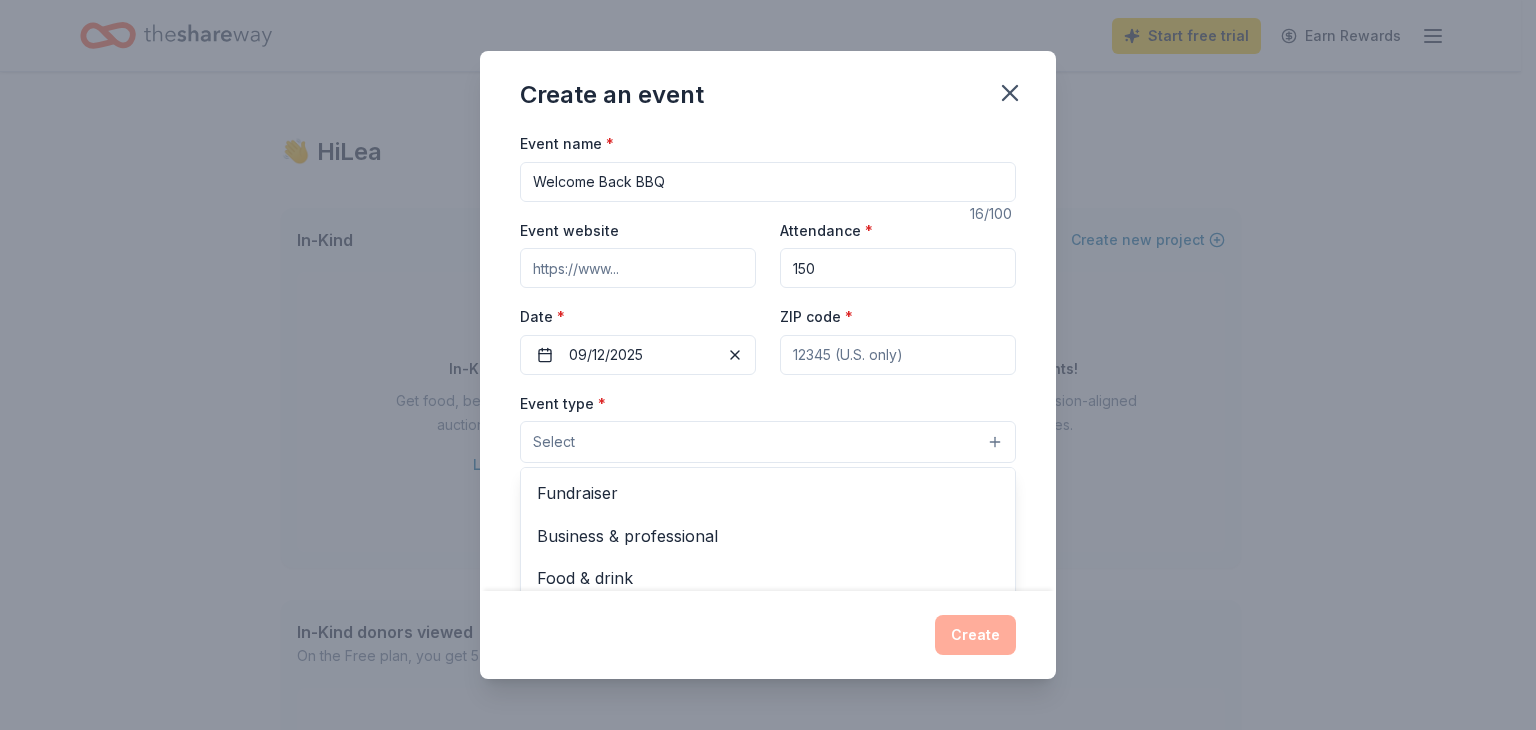 click on "Event name * Welcome Back BBQ 16 /100 Event website Attendance * 150 Date * 09/12/2025 ZIP code * Event type * Select Fundraiser Business & professional Food & drink Health & wellness Hobbies Music Performing & visual arts Demographic Select We use this information to help brands find events with their target demographic to sponsor their products. Mailing address Apt/unit Description What are you looking for? * Auction & raffle Meals Snacks Desserts Alcohol Beverages Send me reminders Email me reminders of donor application deadlines Recurring event" at bounding box center [768, 593] 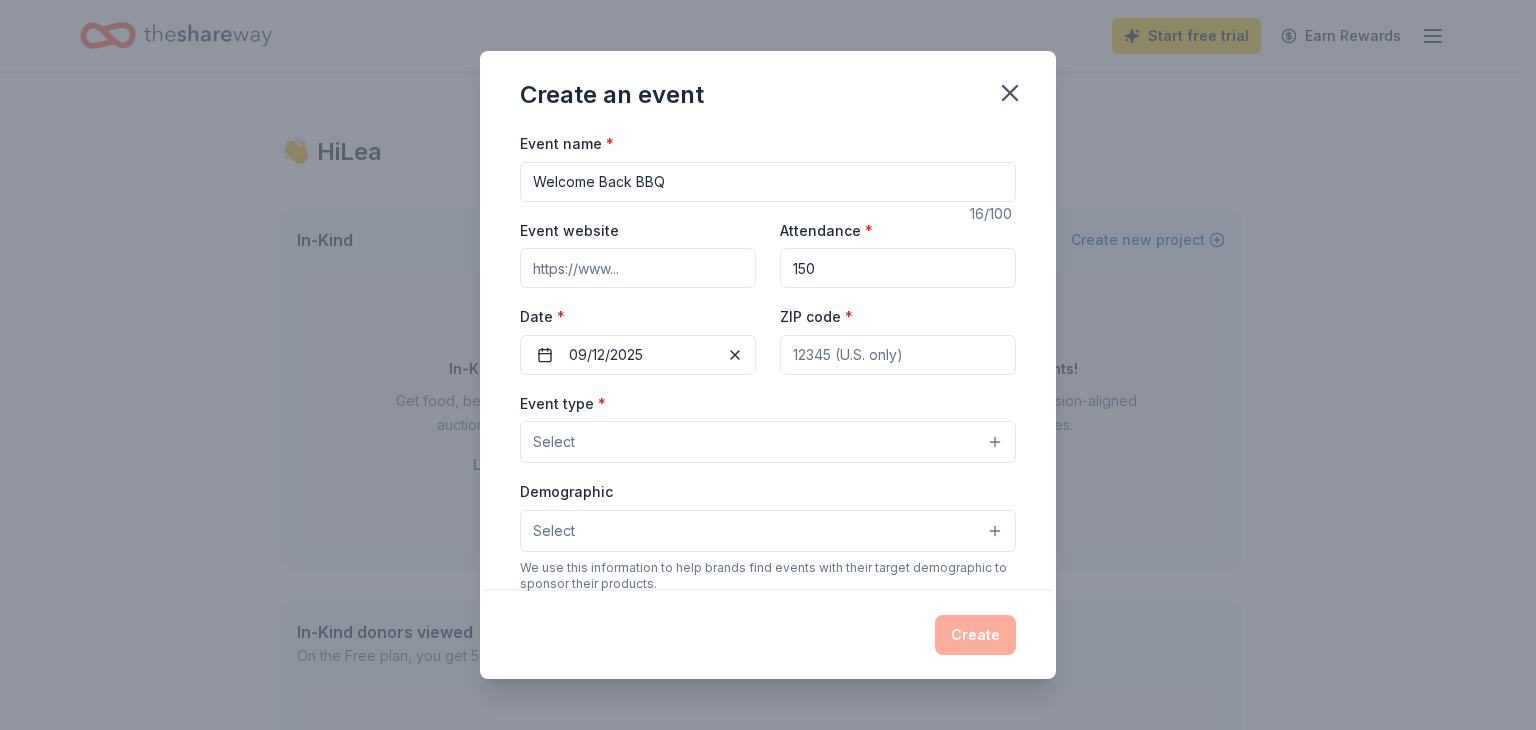 click on "ZIP code *" at bounding box center [898, 355] 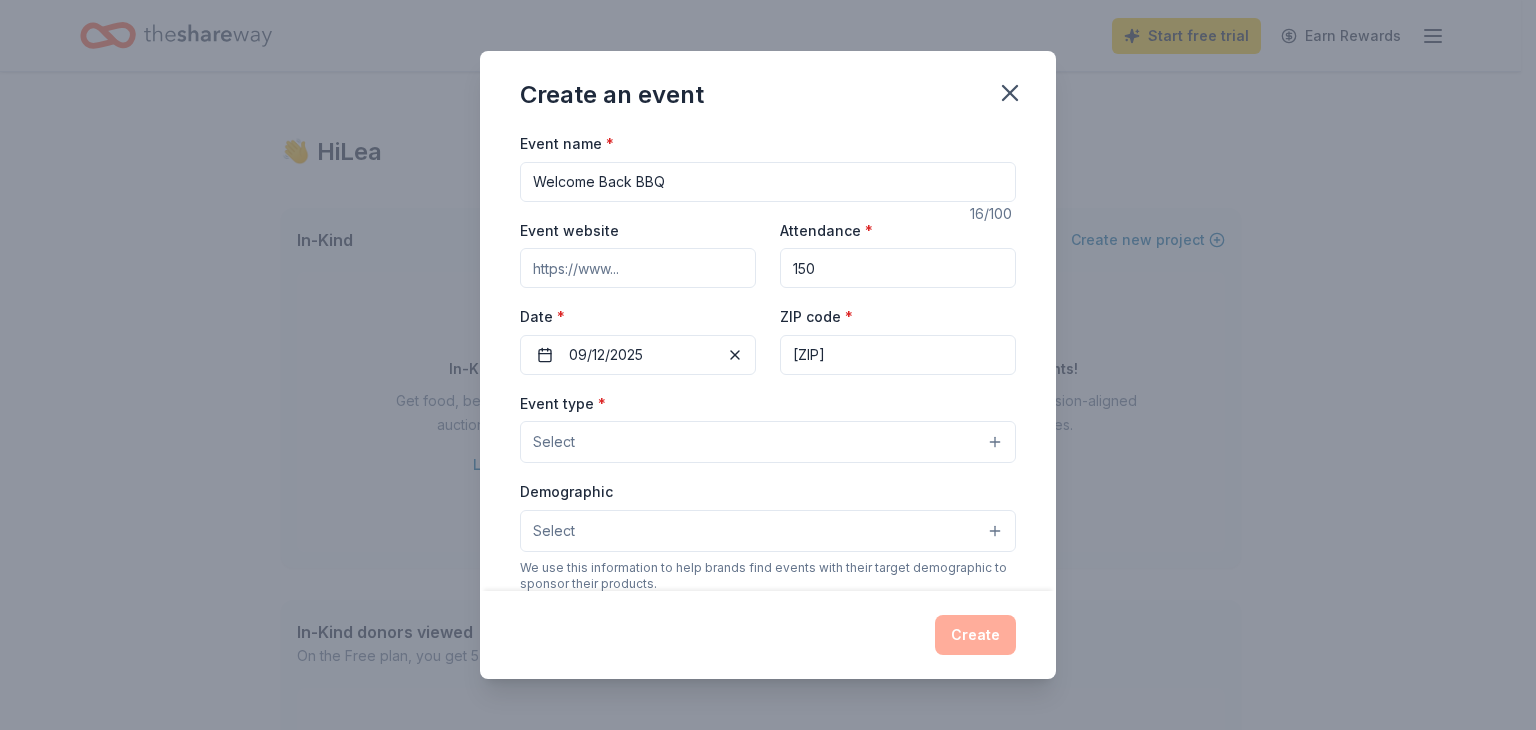 type on "10954" 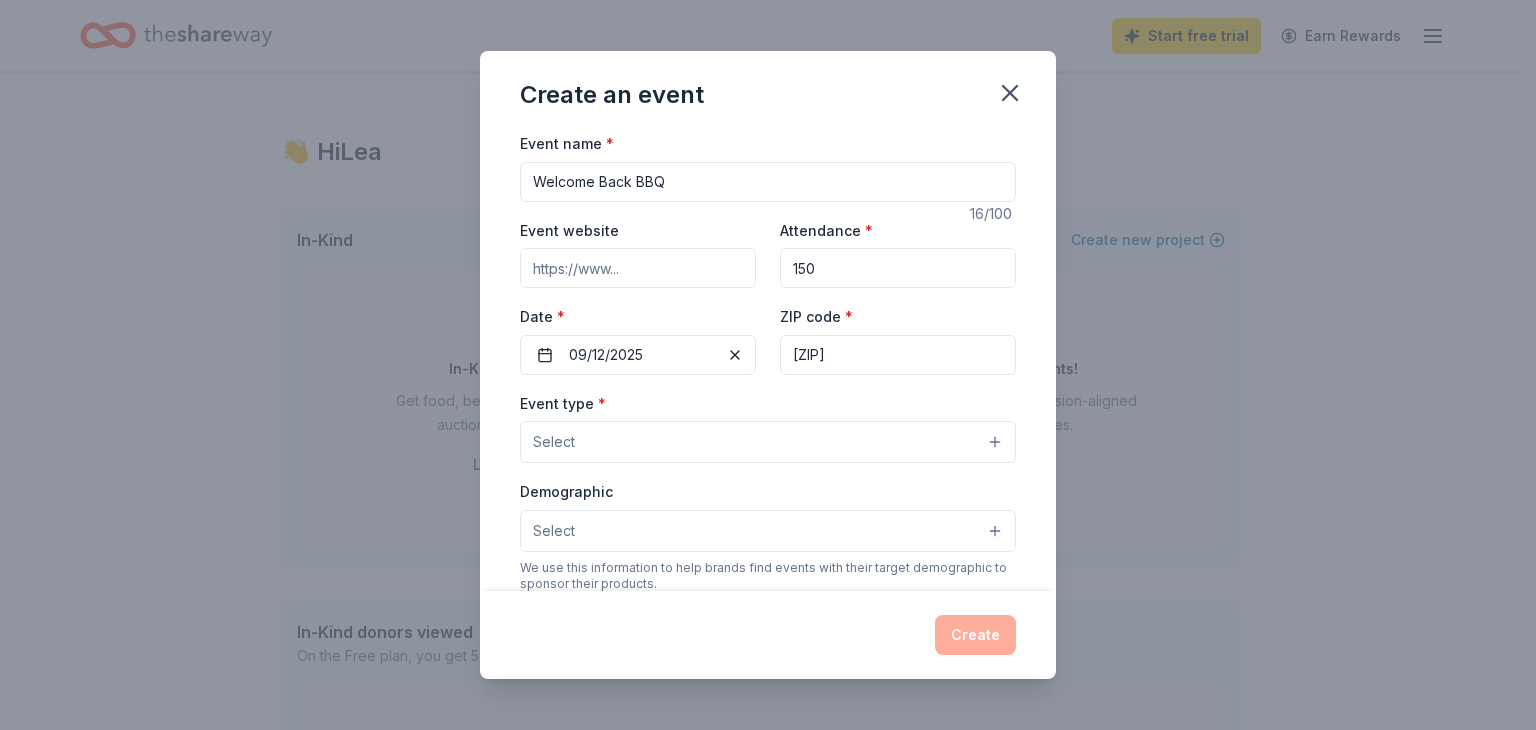 drag, startPoint x: 752, startPoint y: 441, endPoint x: 656, endPoint y: 461, distance: 98.0612 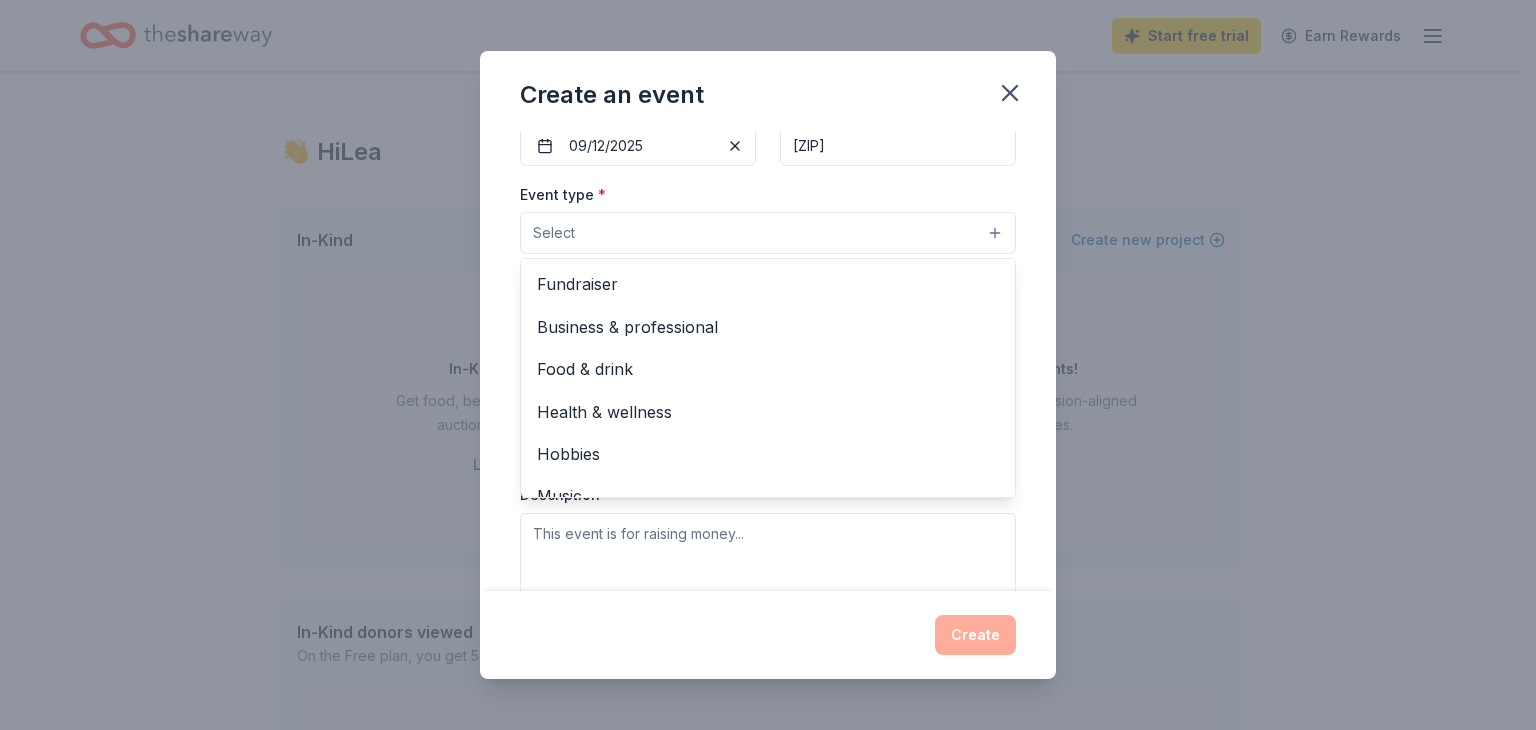 scroll, scrollTop: 253, scrollLeft: 0, axis: vertical 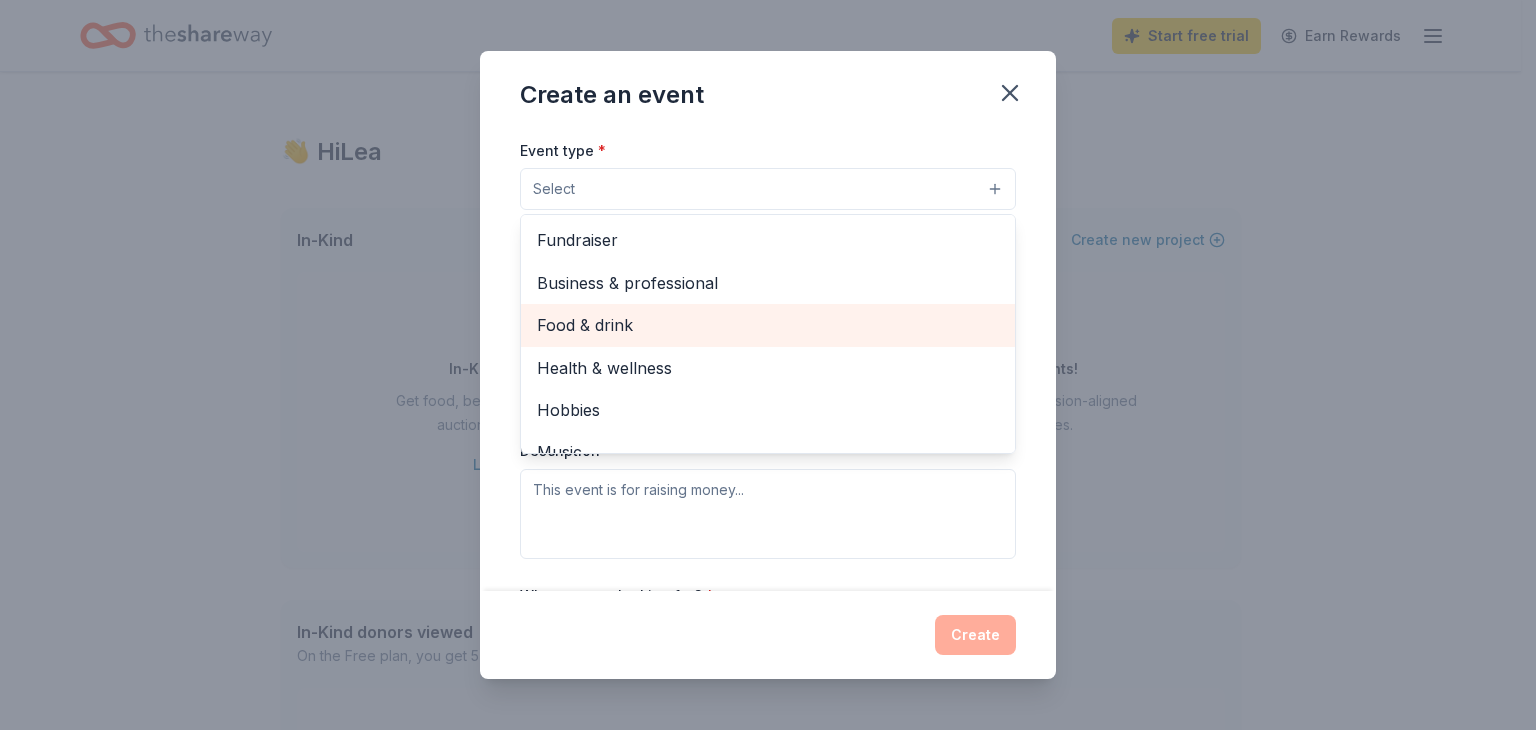 click on "Food & drink" at bounding box center (768, 325) 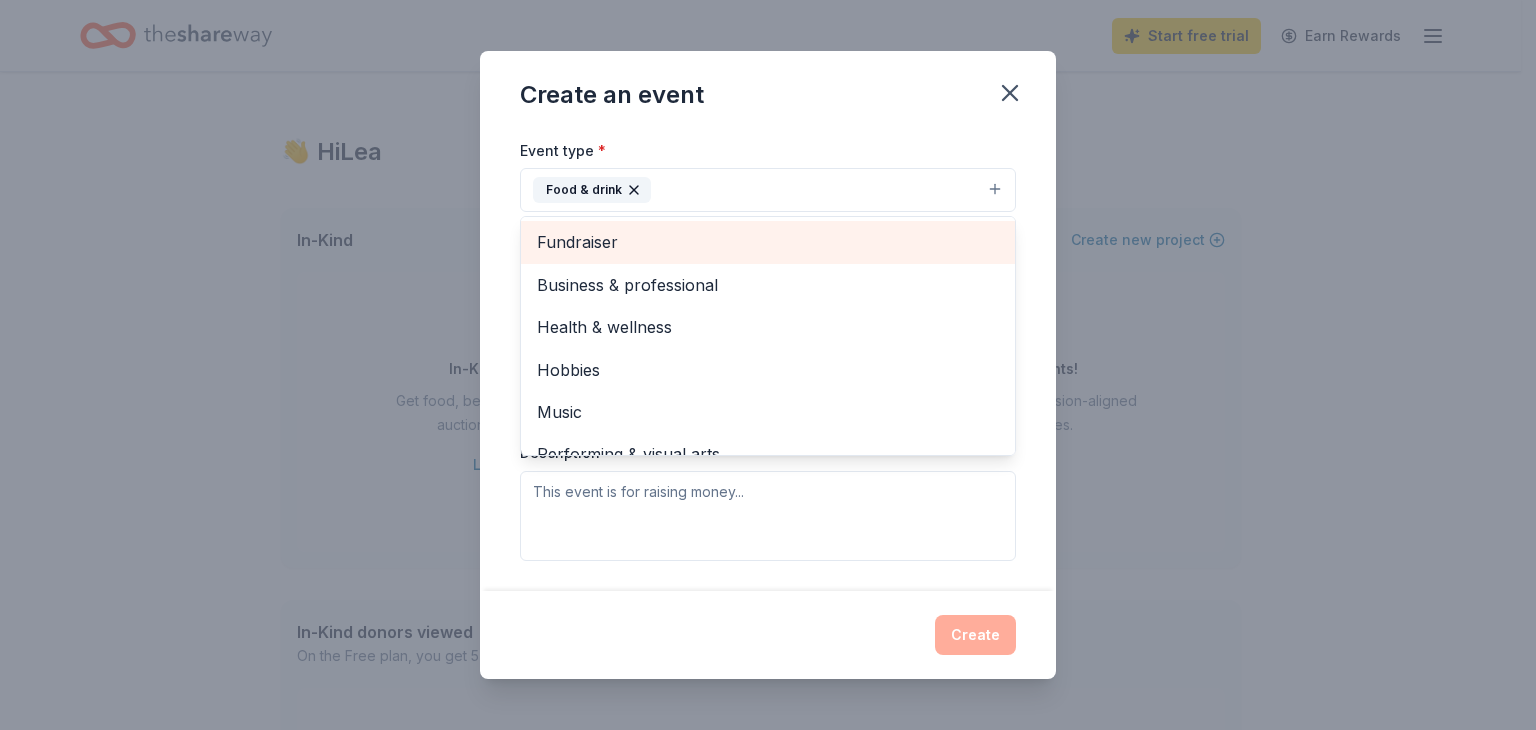 click on "Fundraiser" at bounding box center (768, 242) 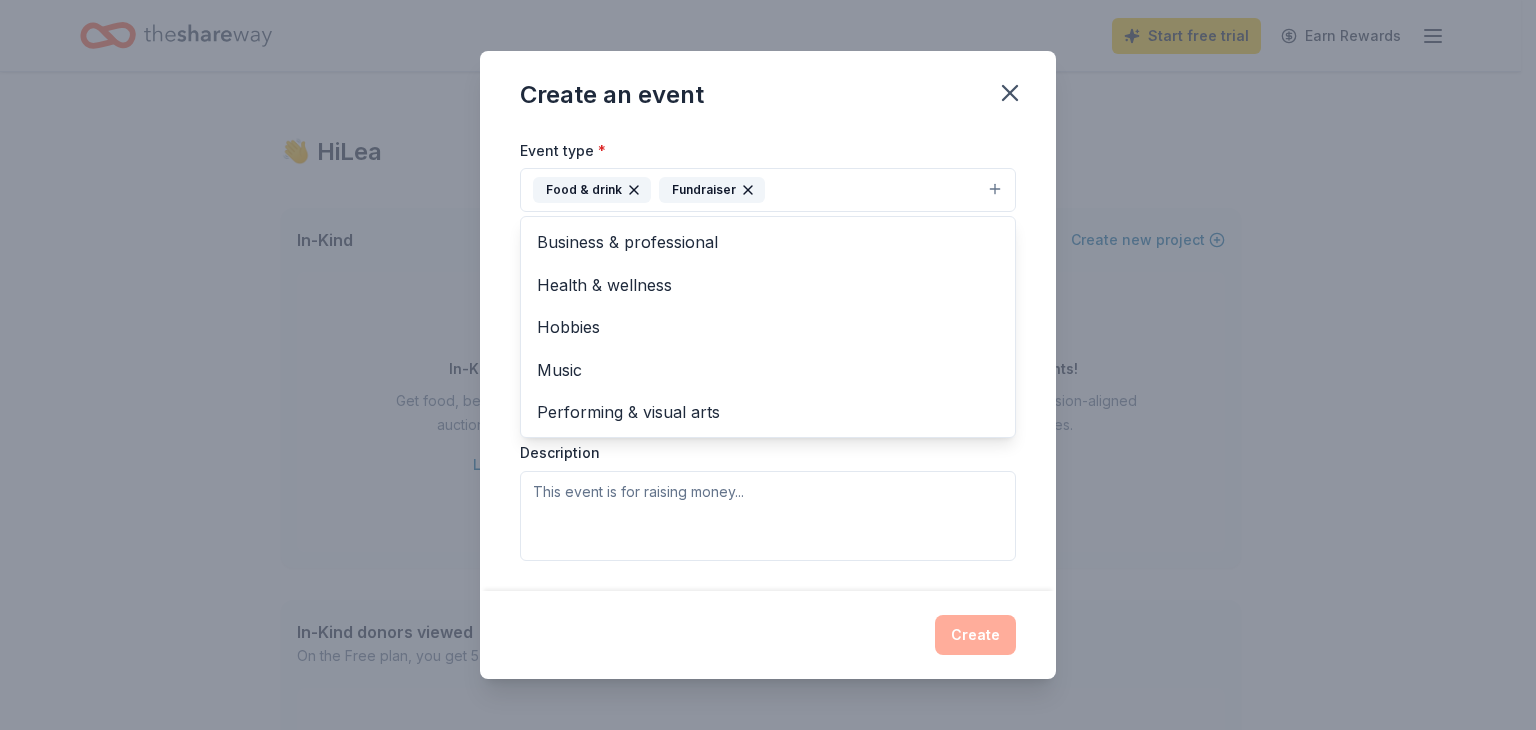 click on "Event name * Welcome Back BBQ 16 /100 Event website Attendance * 150 Date * 09/12/2025 ZIP code * 10954 Event type * Food & drink Fundraiser Business & professional Health & wellness Hobbies Music Performing & visual arts Demographic Select We use this information to help brands find events with their target demographic to sponsor their products. Mailing address Apt/unit Description What are you looking for? * Auction & raffle Meals Snacks Desserts Alcohol Beverages Send me reminders Email me reminders of donor application deadlines Recurring event" at bounding box center [768, 361] 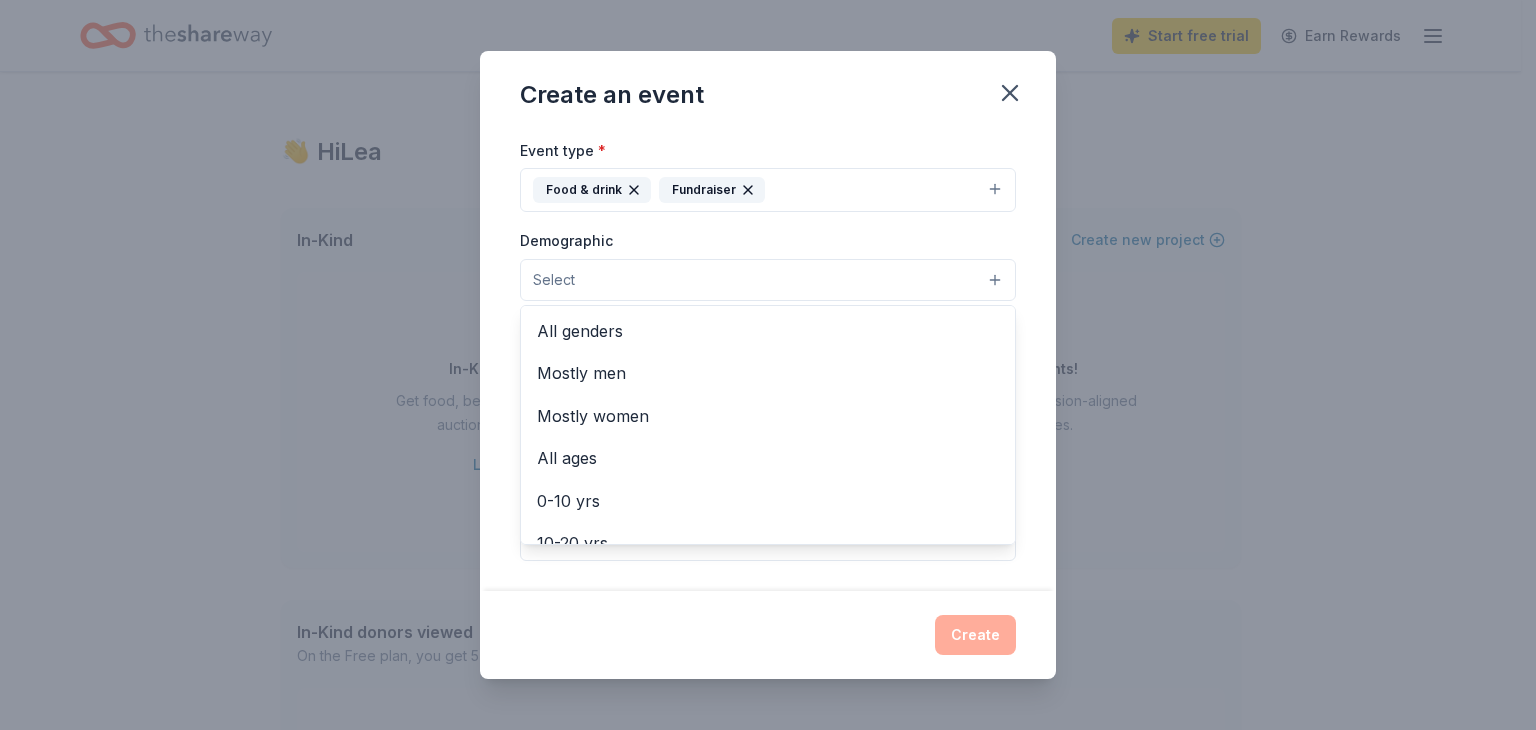 click on "Select" at bounding box center [768, 280] 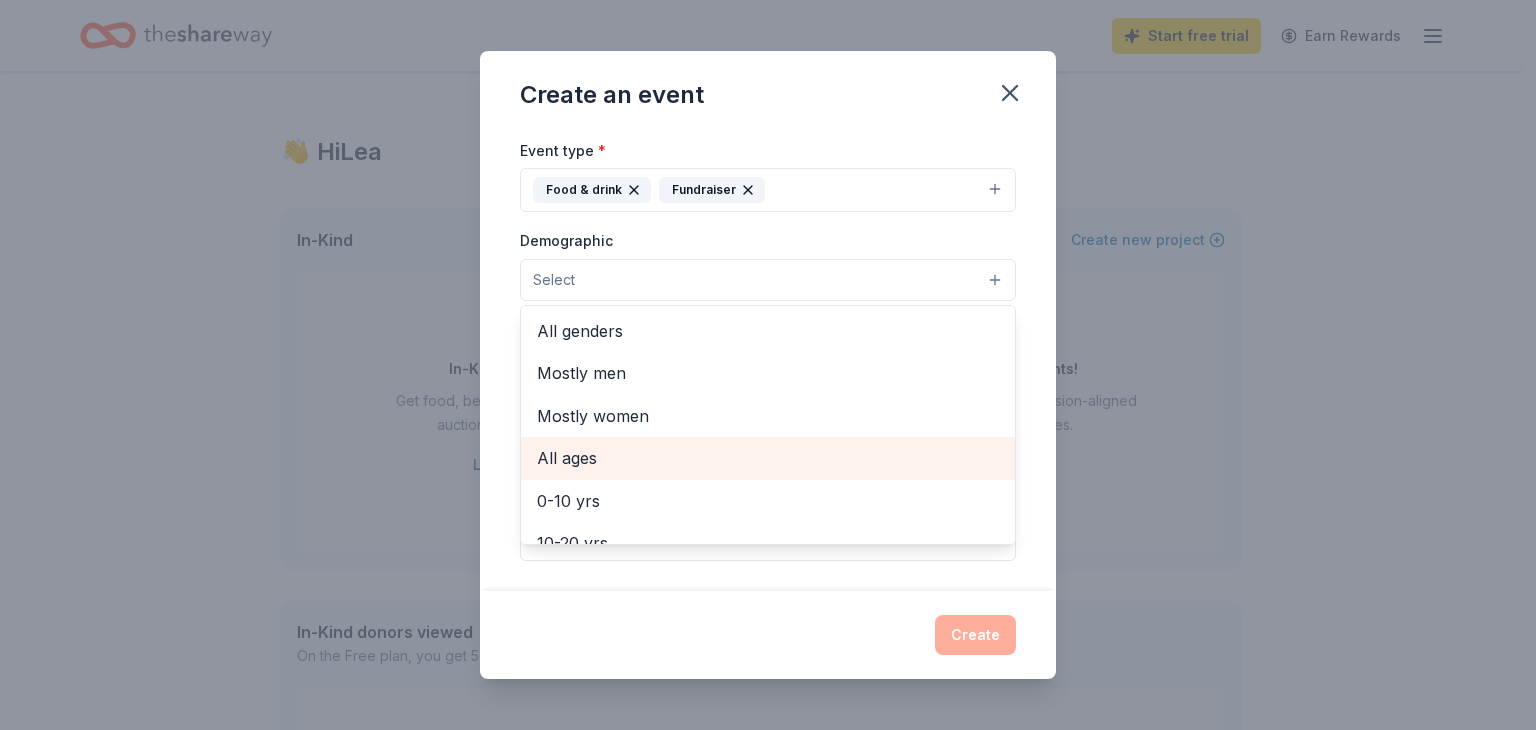 click on "All ages" at bounding box center (768, 458) 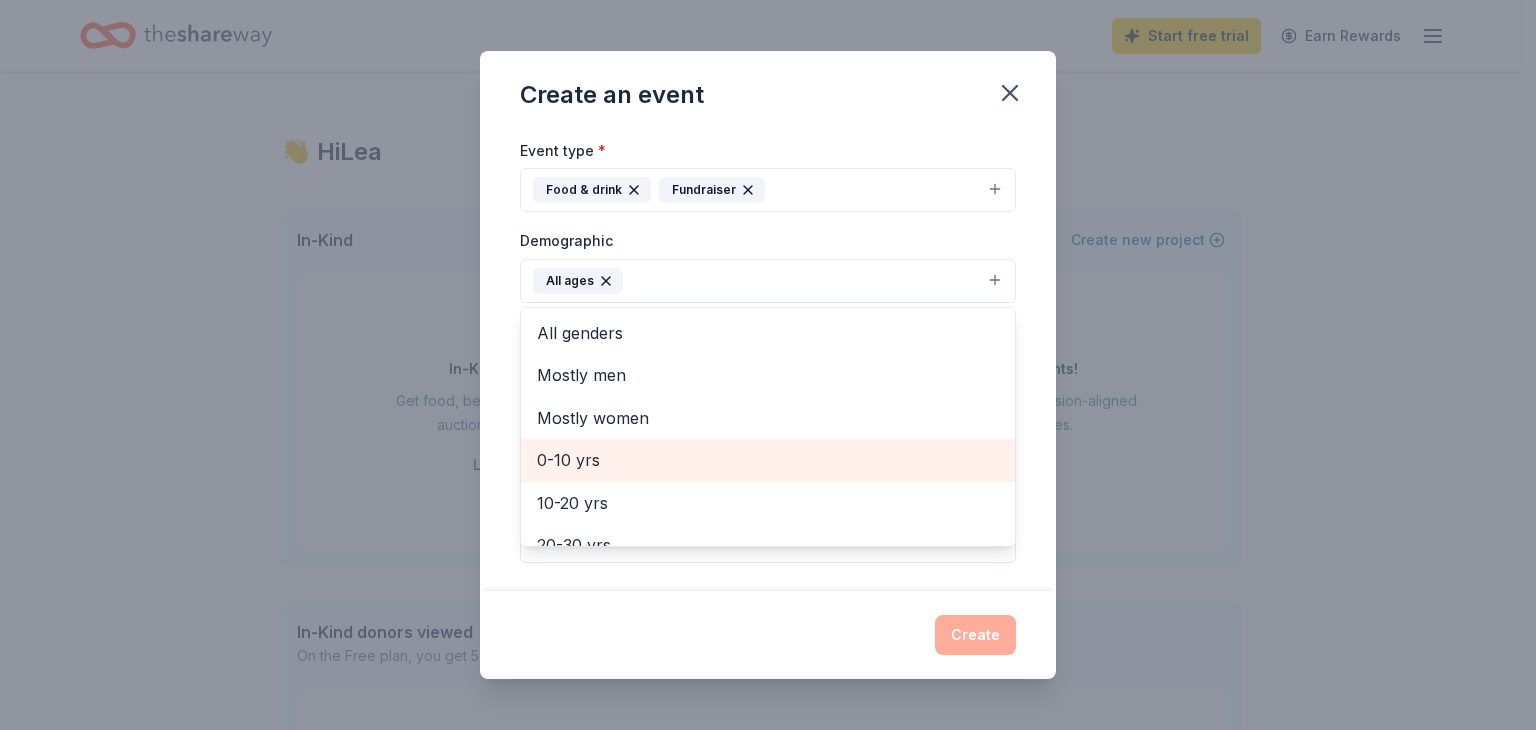 click on "0-10 yrs" at bounding box center [768, 460] 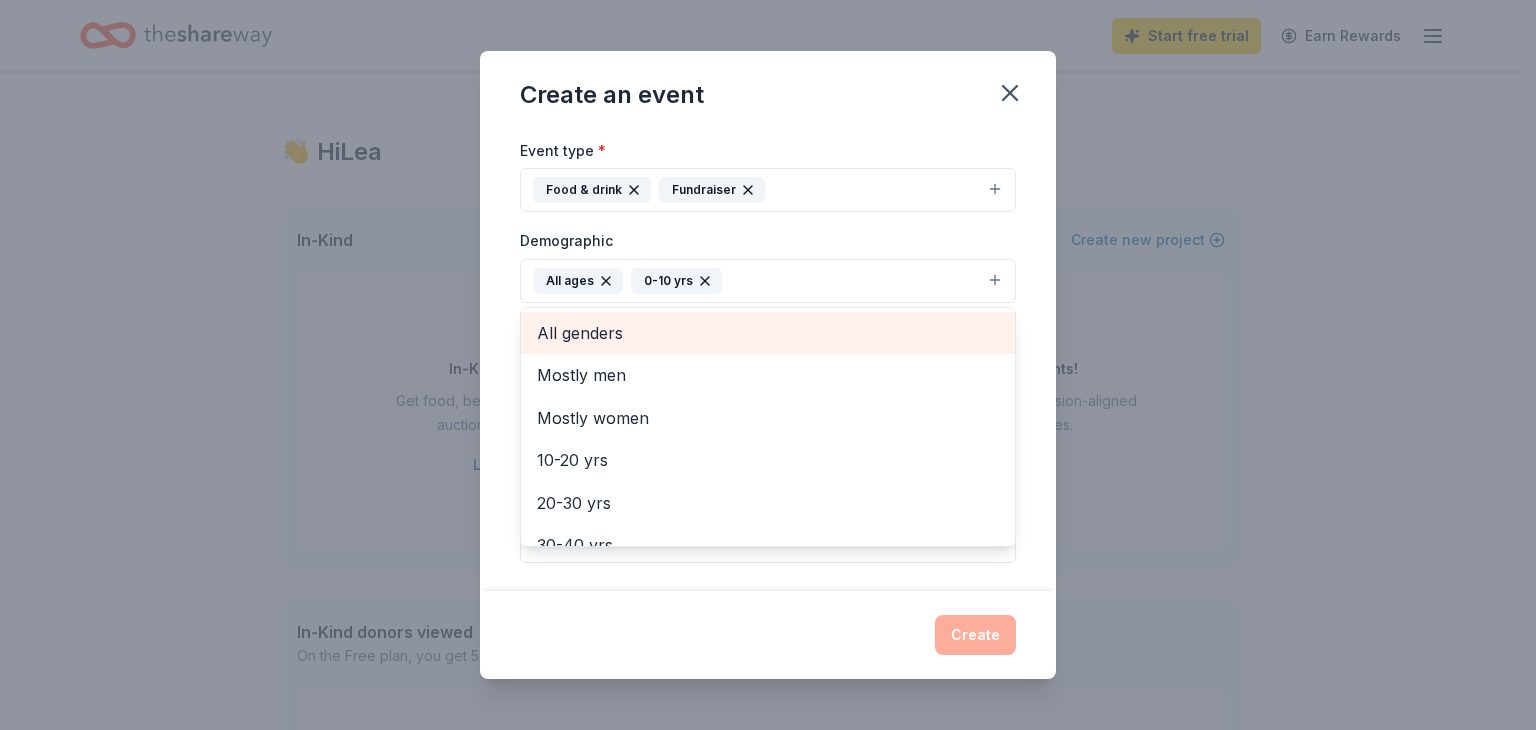 click on "All genders" at bounding box center [768, 333] 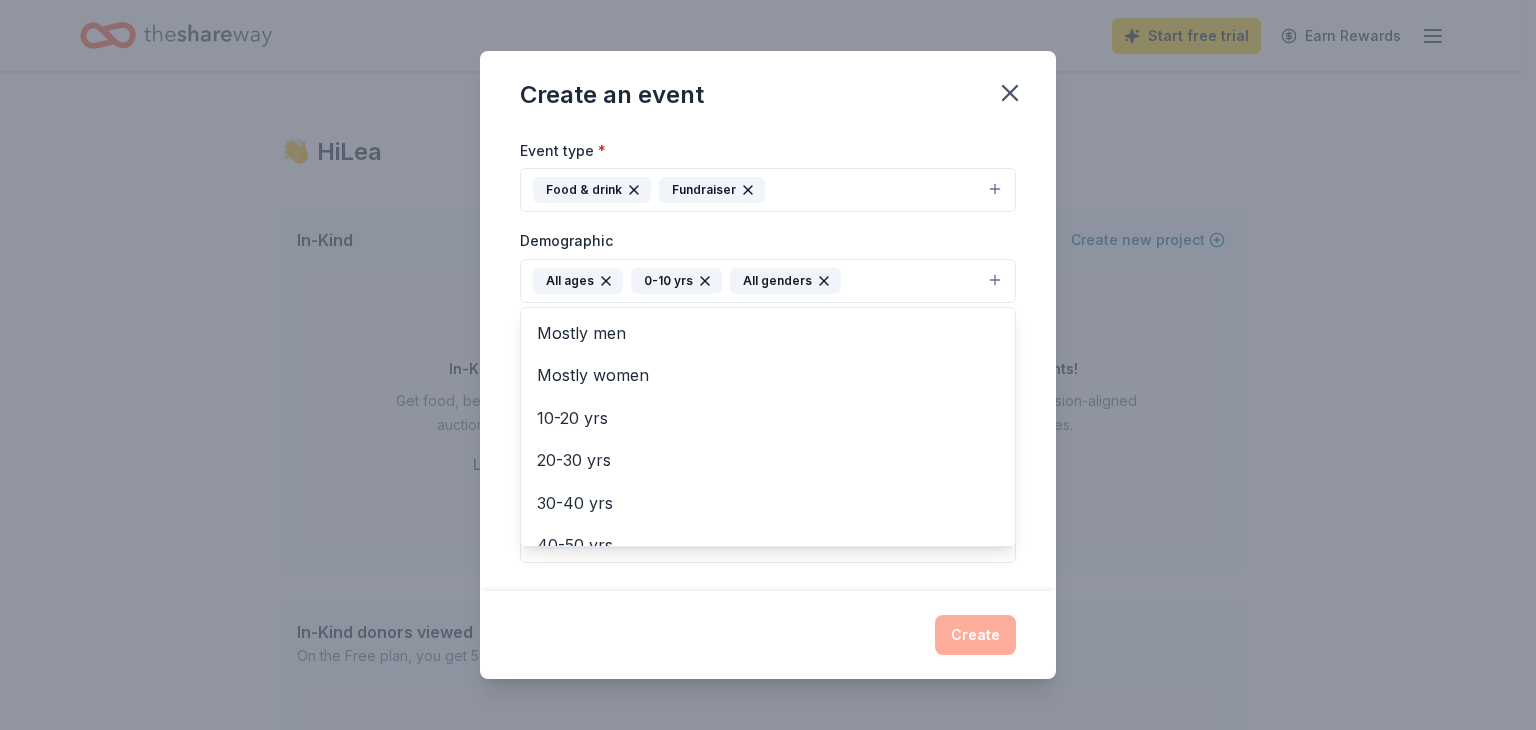 click on "Create an event Event name * Welcome Back BBQ 16 /100 Event website Attendance * 150 Date * 09/12/2025 ZIP code * 10954 Event type * Food & drink Fundraiser Demographic All ages 0-10 yrs All genders Mostly men Mostly women 10-20 yrs 20-30 yrs 30-40 yrs 40-50 yrs 50-60 yrs 60-70 yrs 70-80 yrs 80+ yrs We use this information to help brands find events with their target demographic to sponsor their products. Mailing address Apt/unit Description What are you looking for? * Auction & raffle Meals Snacks Desserts Alcohol Beverages Send me reminders Email me reminders of donor application deadlines Recurring event Create" at bounding box center (768, 365) 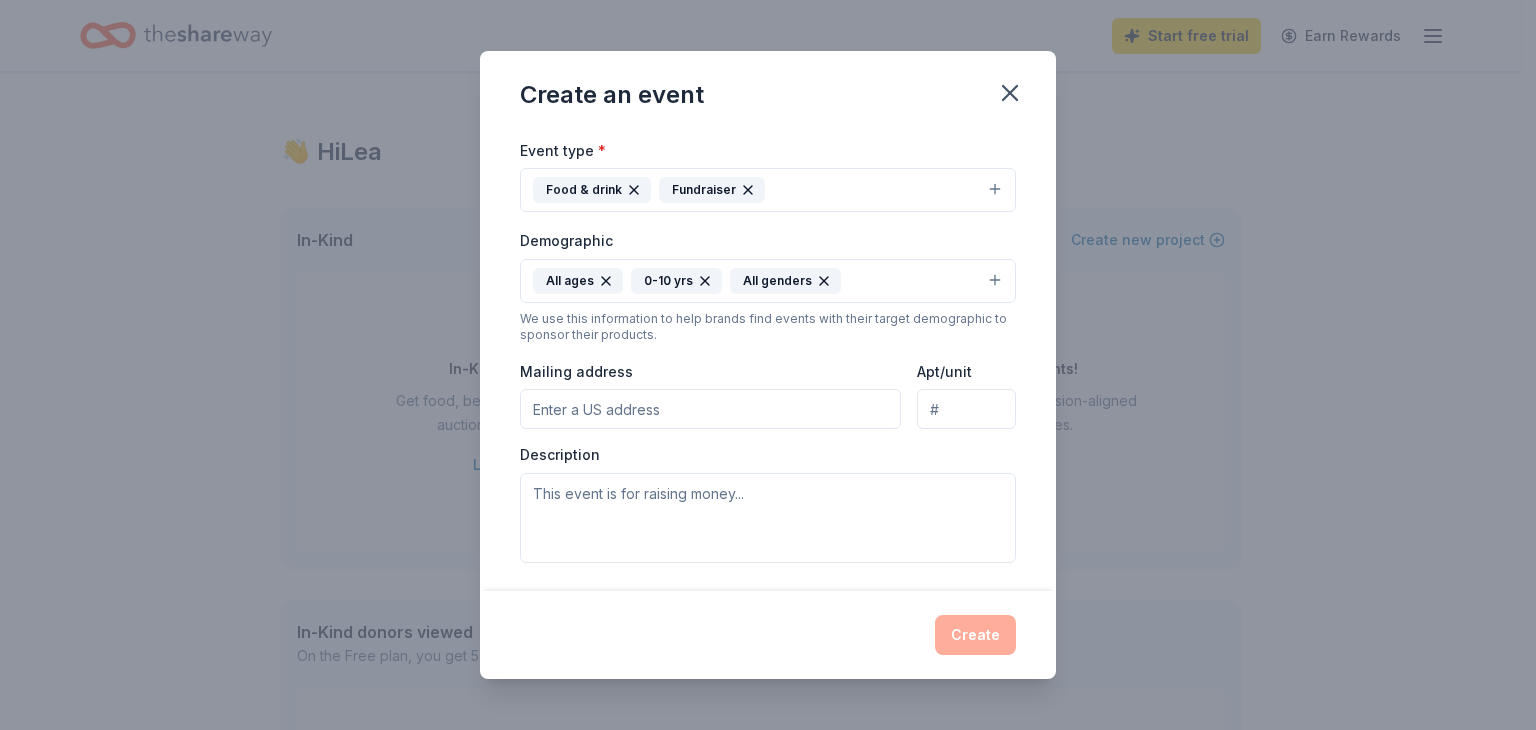 click on "Mailing address" at bounding box center (710, 409) 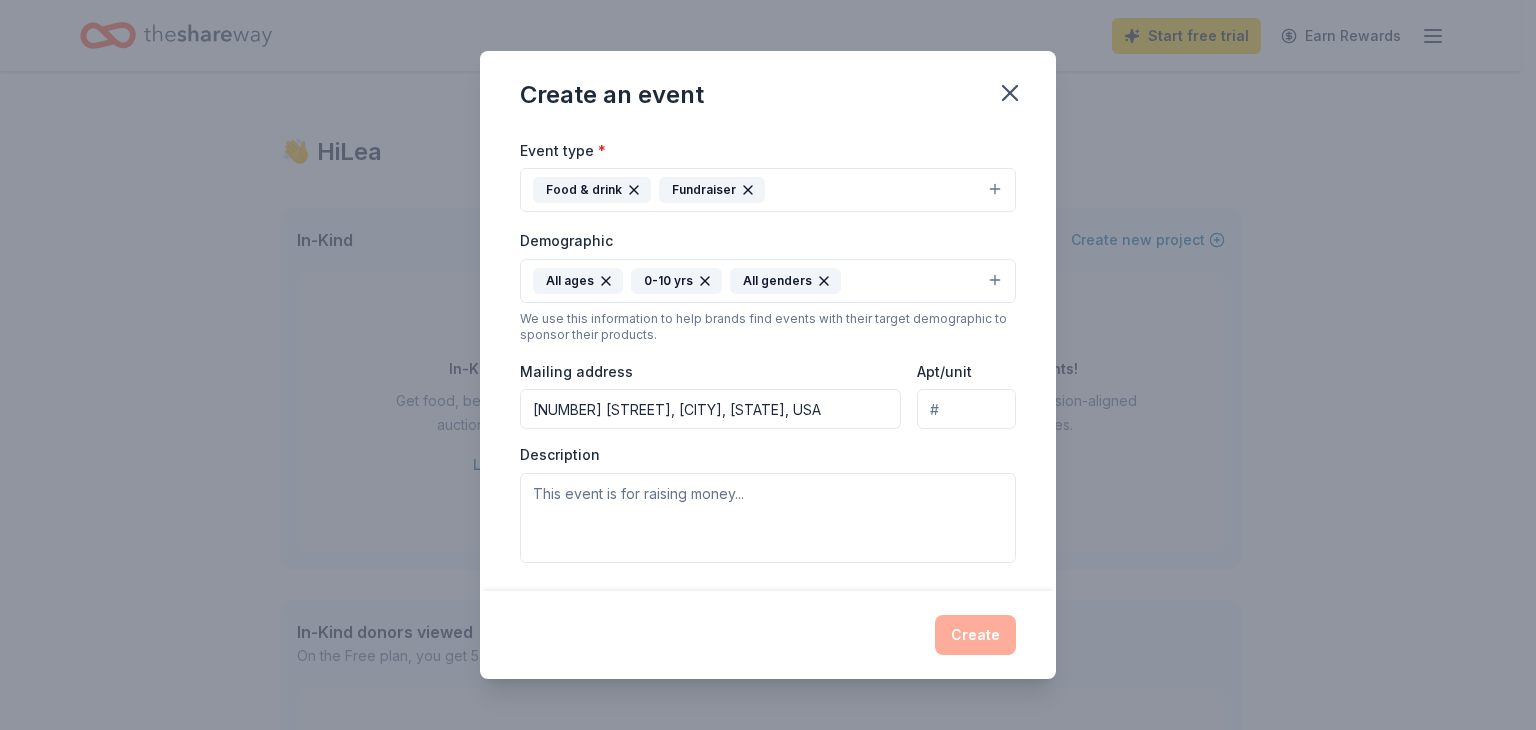 type on "31 Bardonia Road, Bardonia, NY, 10954" 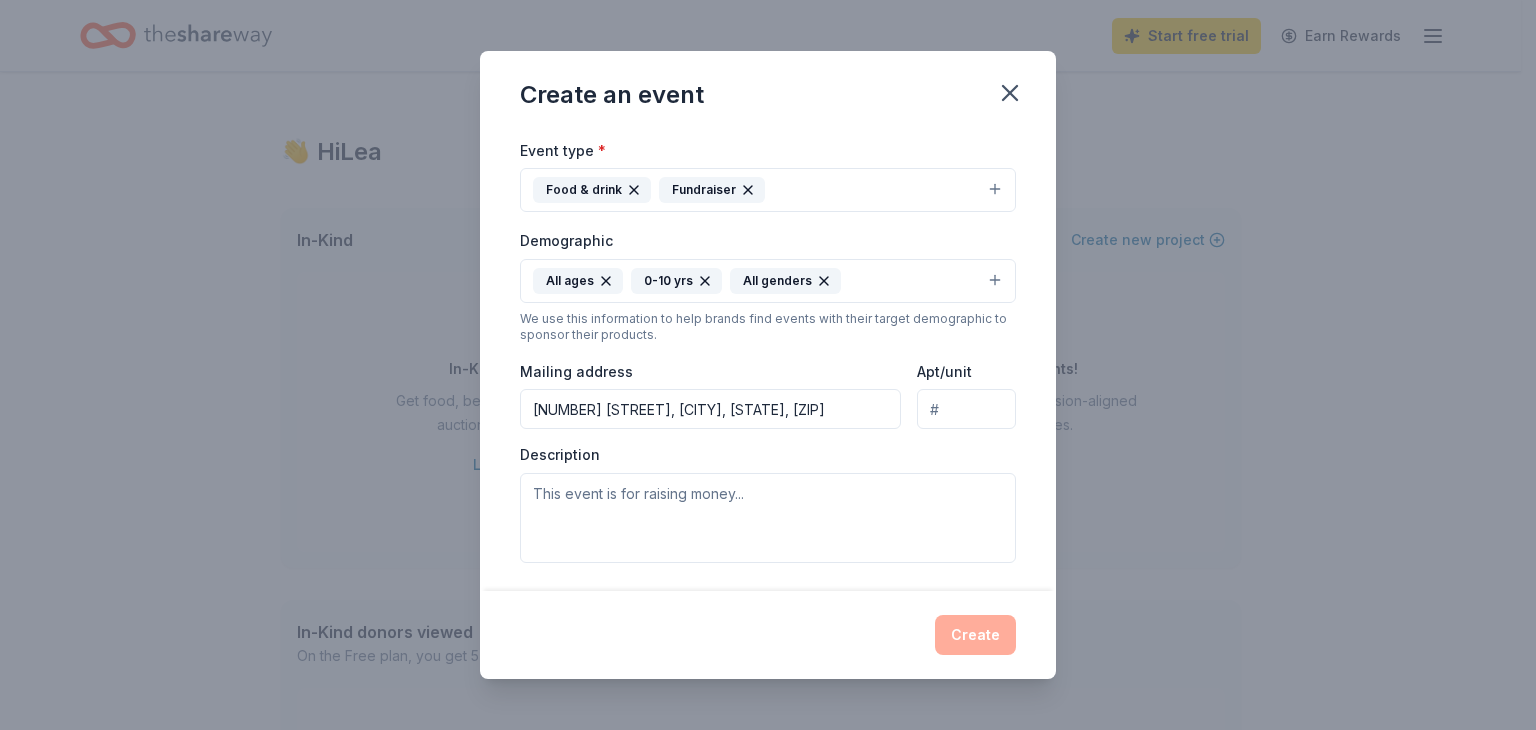 drag, startPoint x: 630, startPoint y: 453, endPoint x: 1072, endPoint y: 518, distance: 446.75385 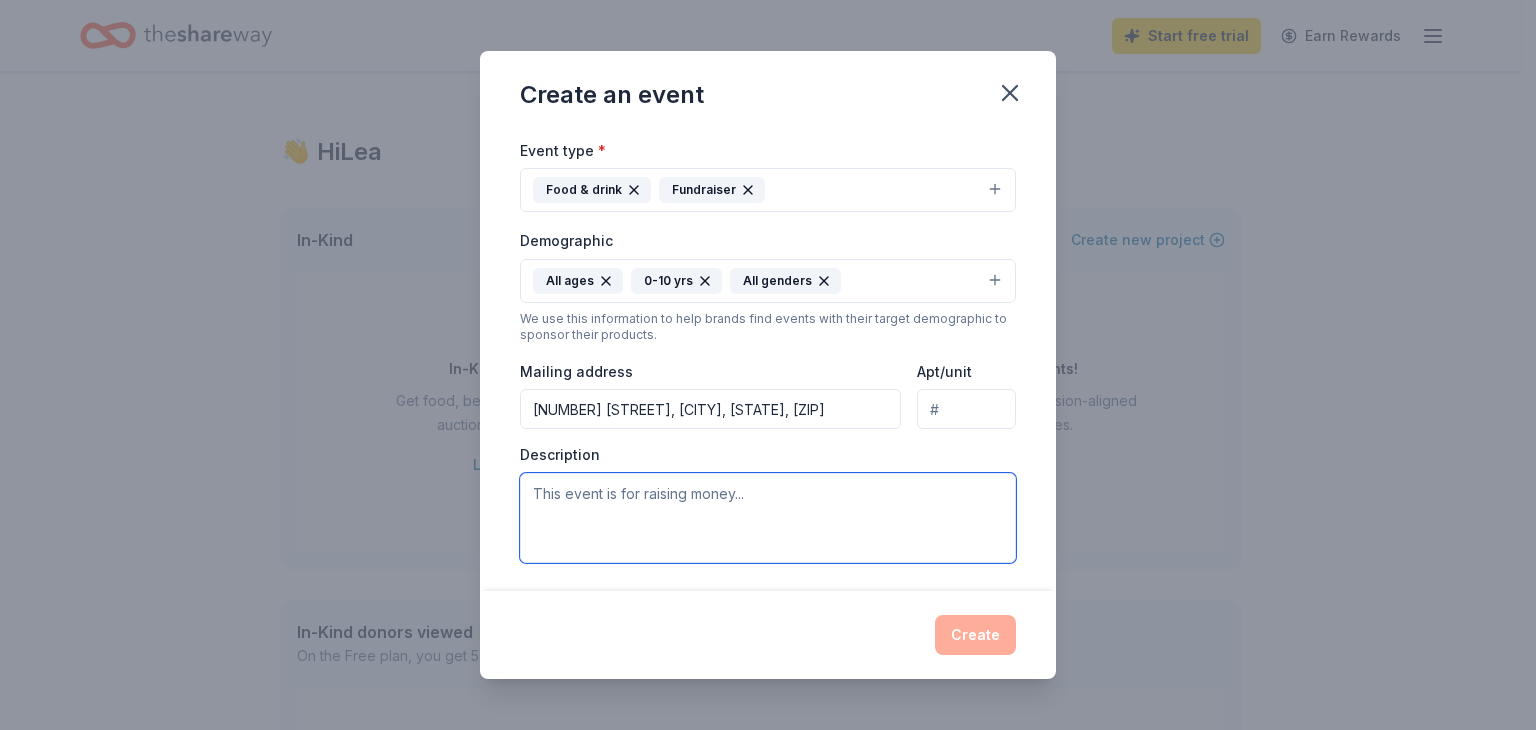 click at bounding box center (768, 518) 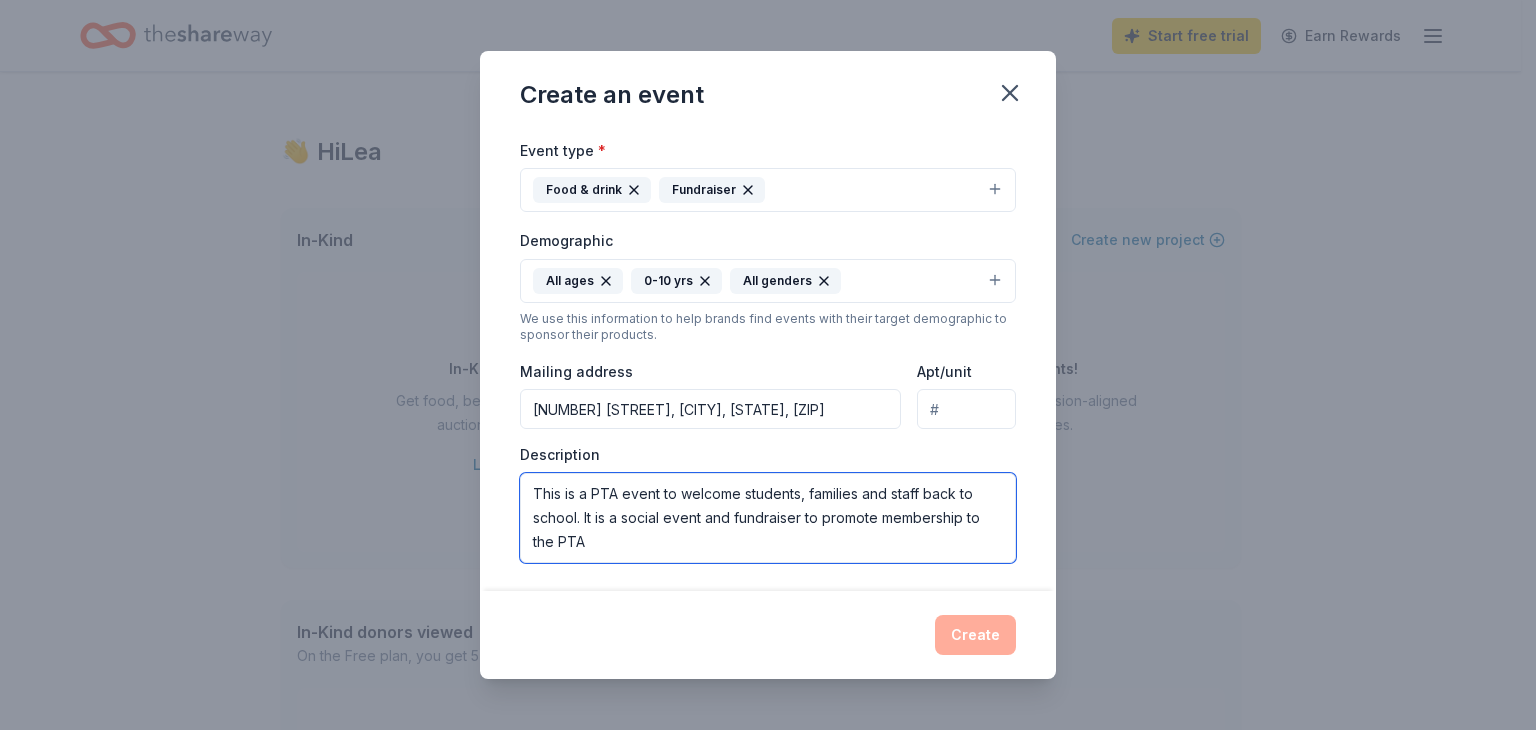 type on "This is a PTA event to welcome students, families and staff back to school.  It is a social event and fundraiser to promote membership to the PTA" 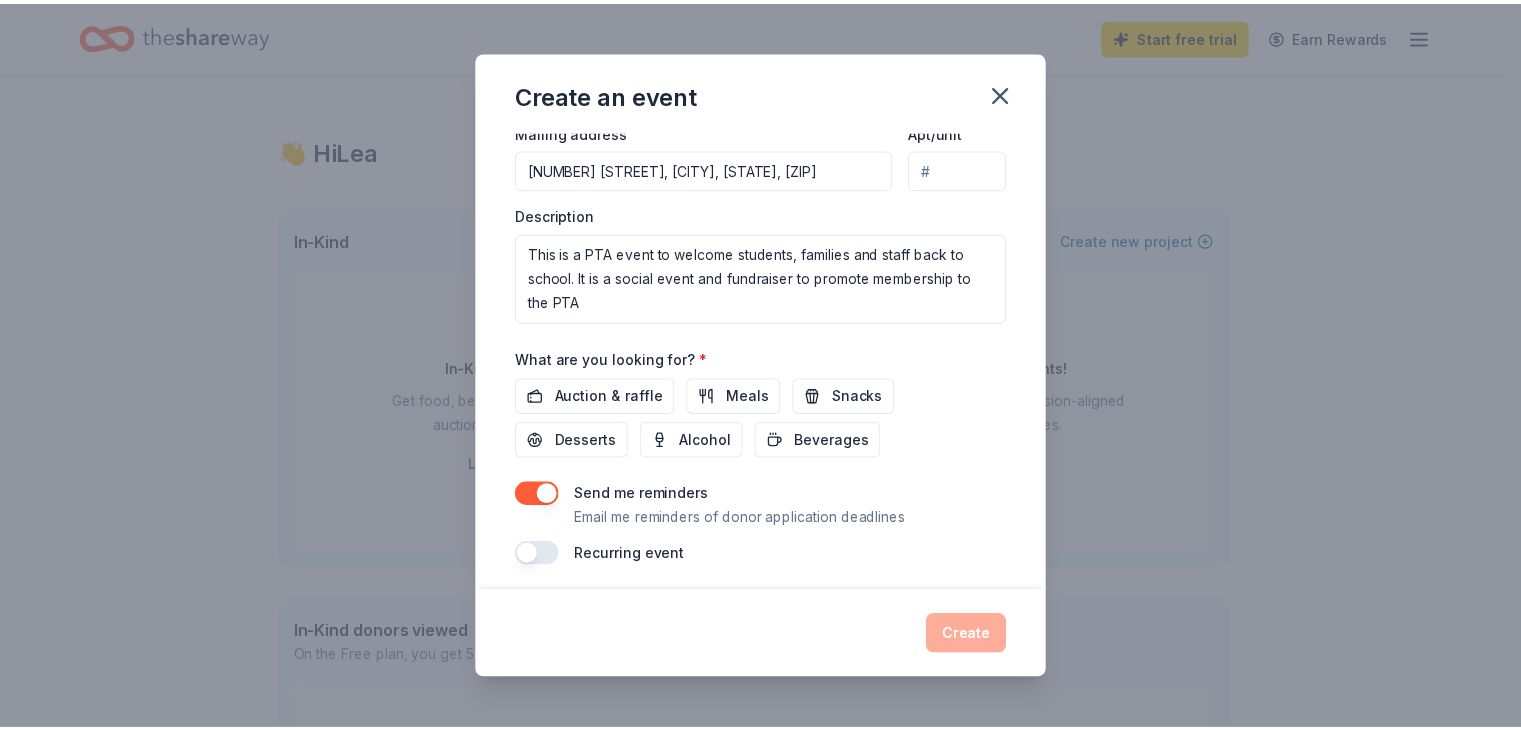 scroll, scrollTop: 499, scrollLeft: 0, axis: vertical 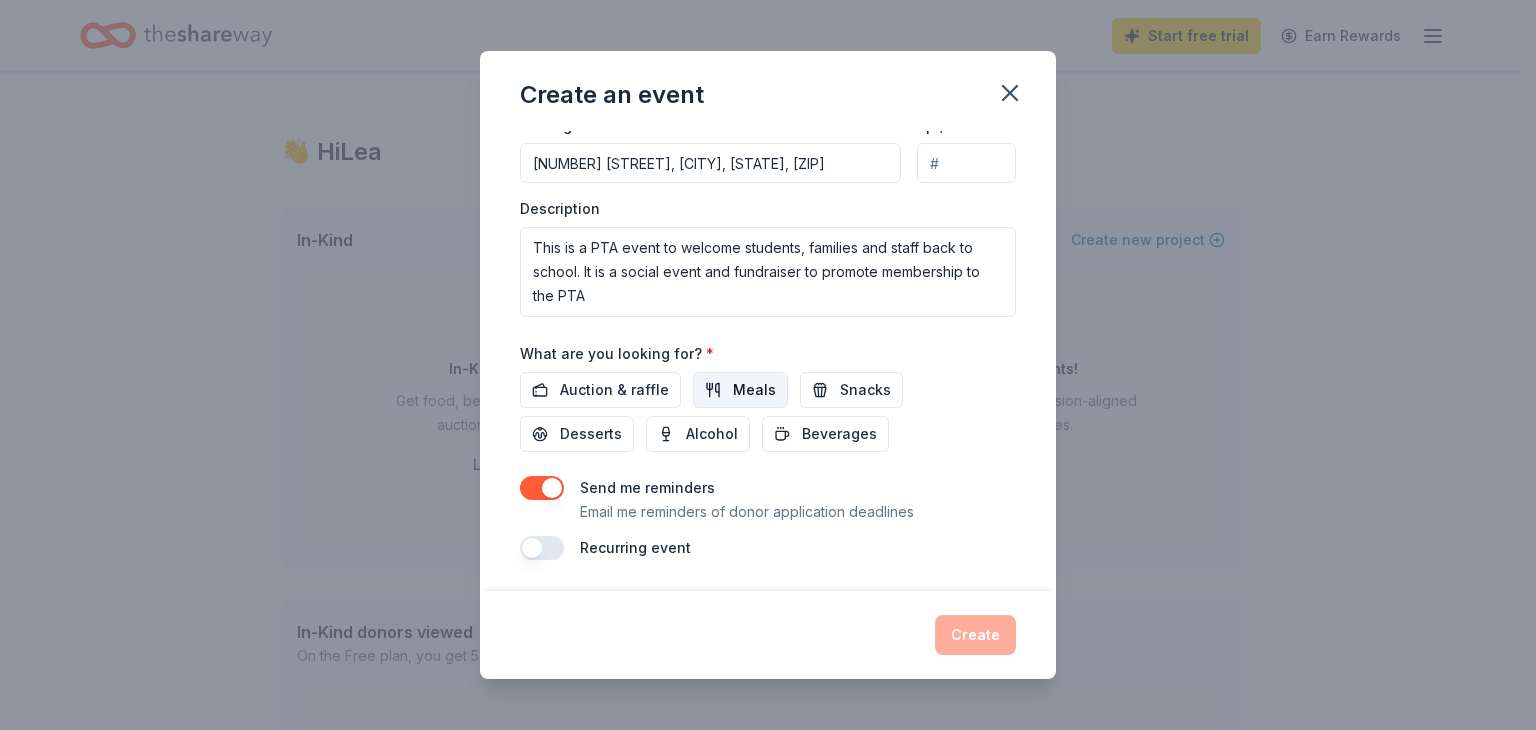 click on "Meals" at bounding box center (754, 390) 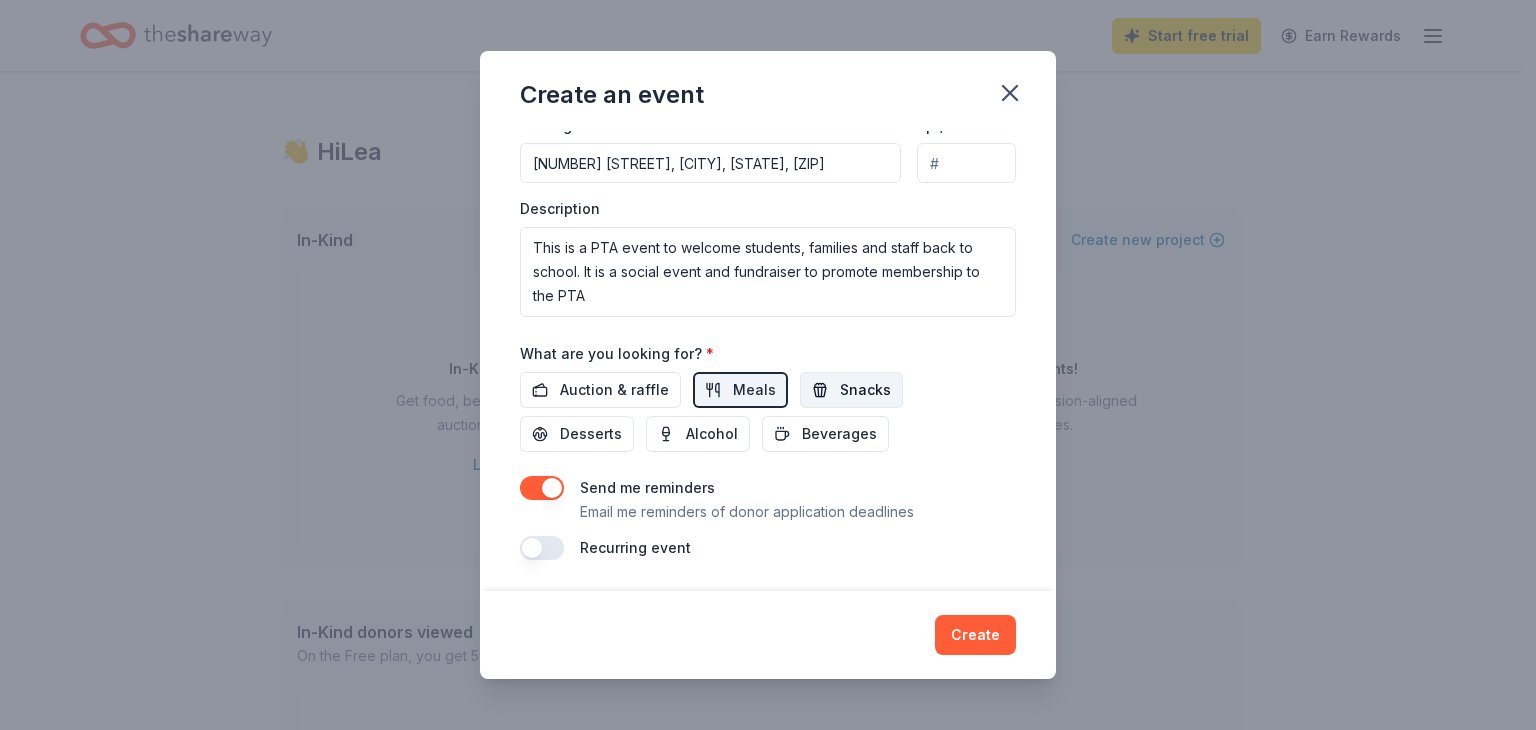 click on "Snacks" at bounding box center (865, 390) 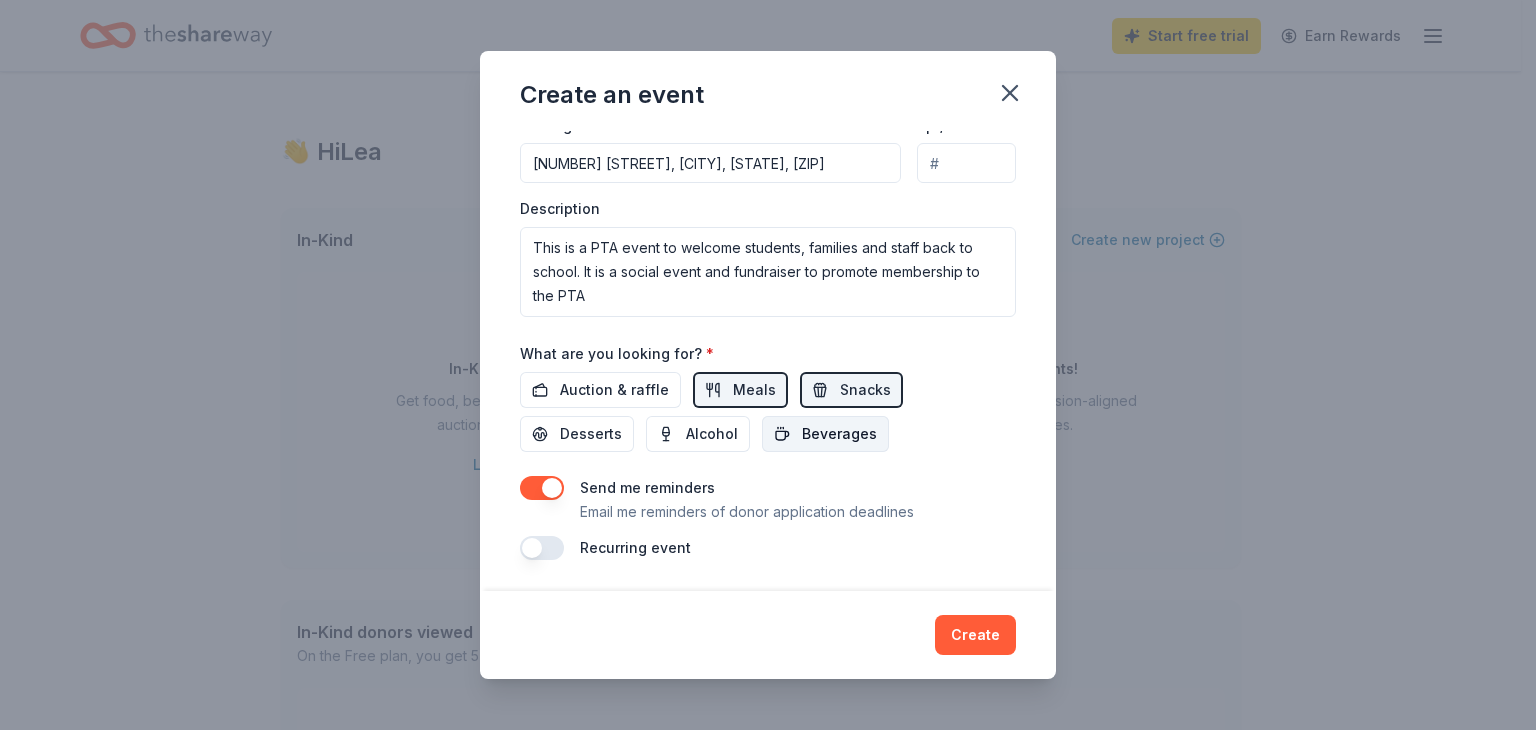 click on "Beverages" at bounding box center (839, 434) 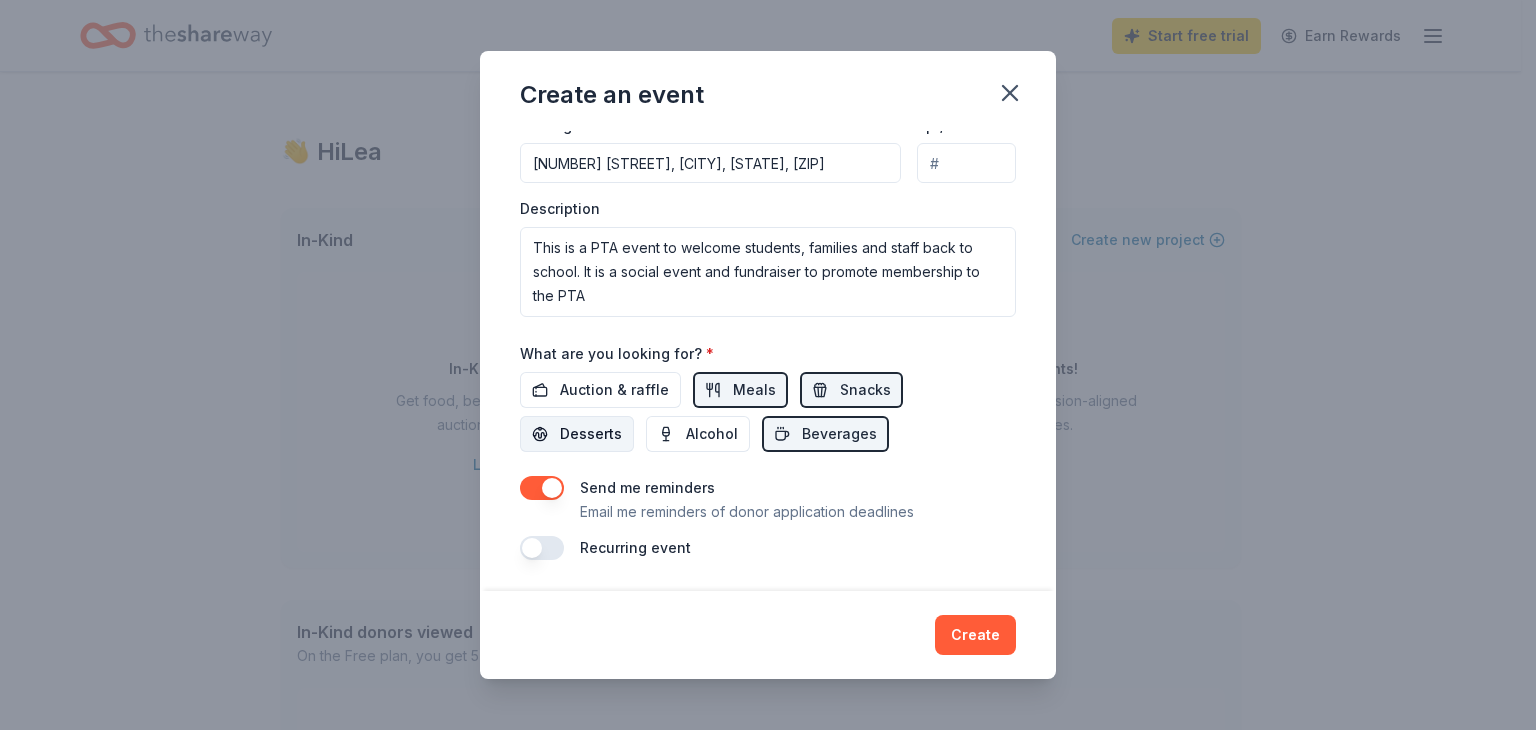 click on "Desserts" at bounding box center (591, 434) 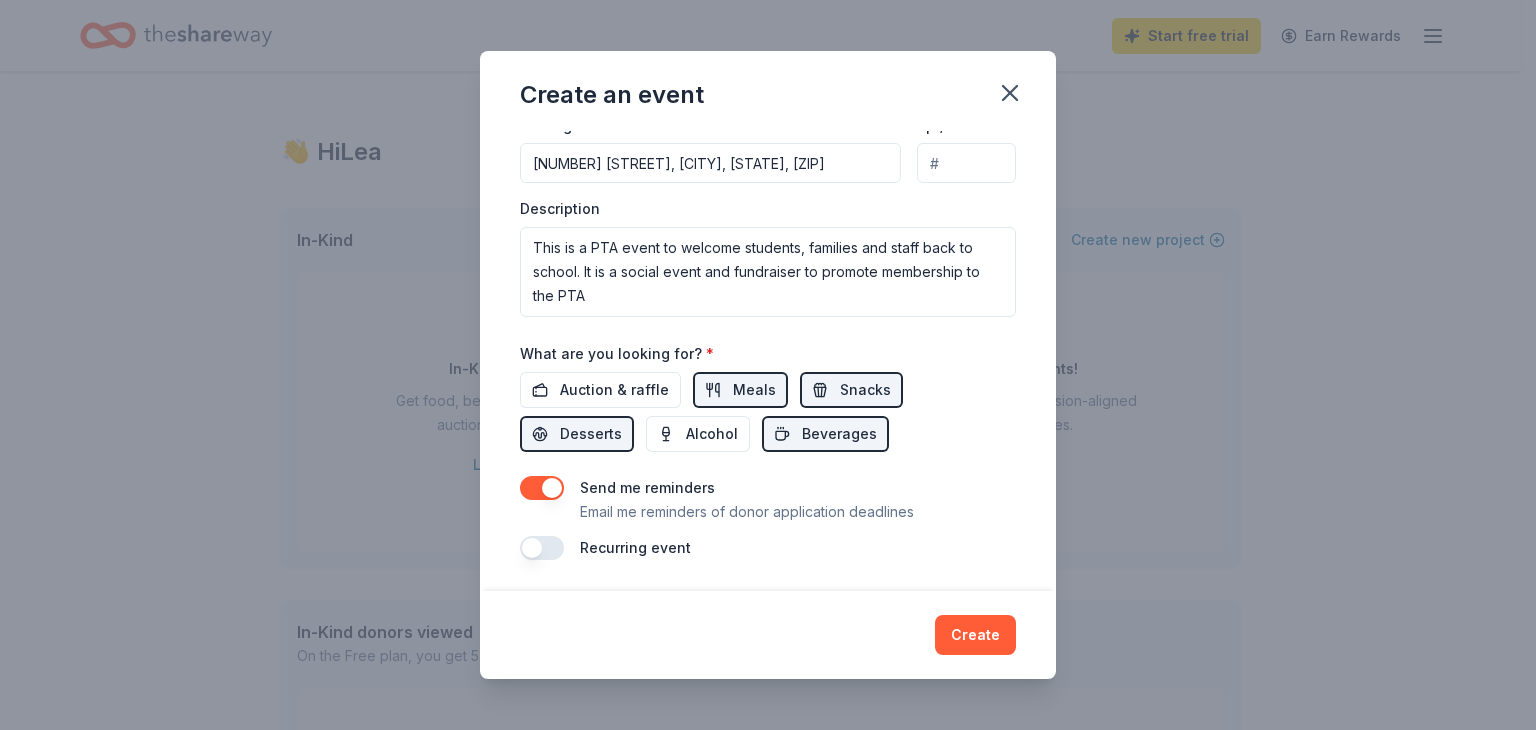 click at bounding box center (542, 488) 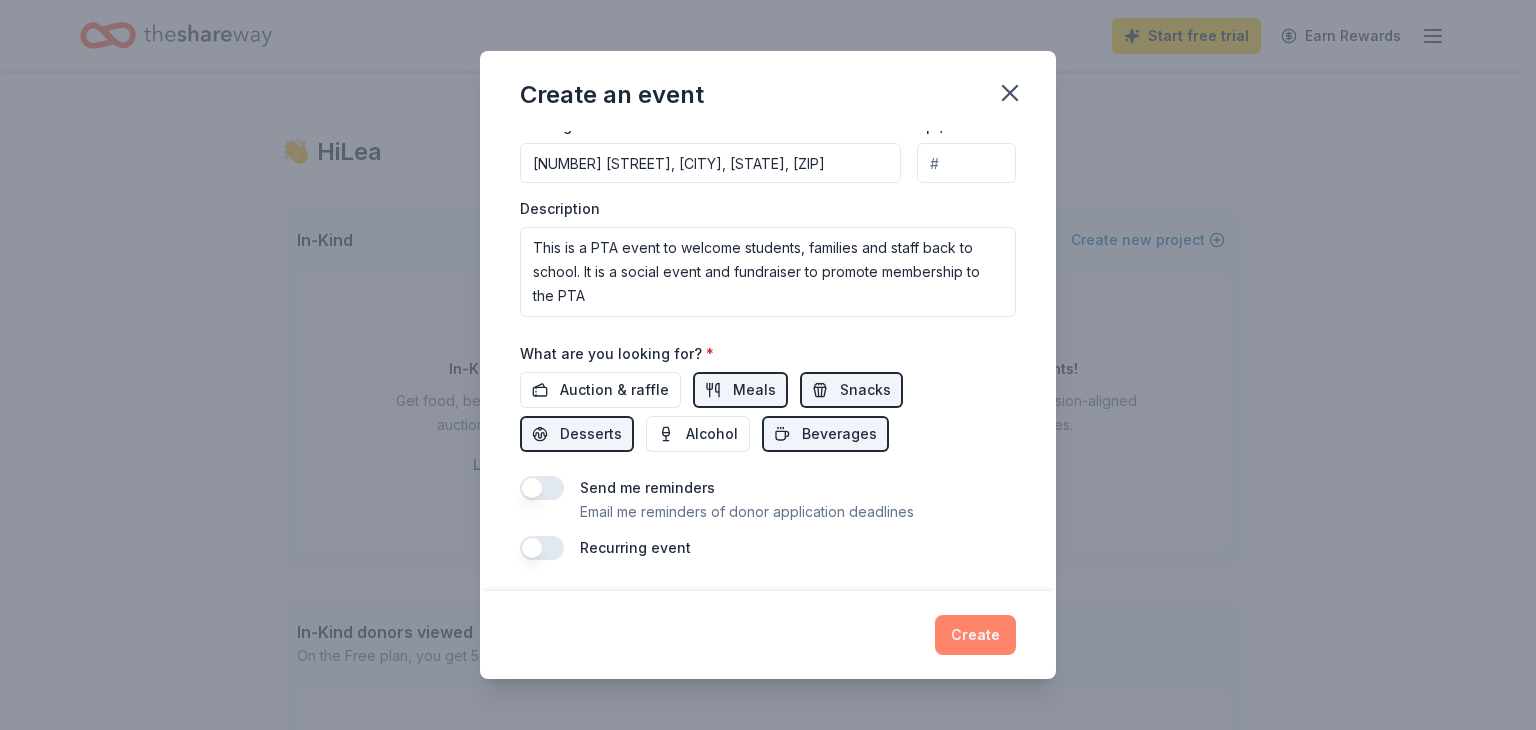 click on "Create" at bounding box center [975, 635] 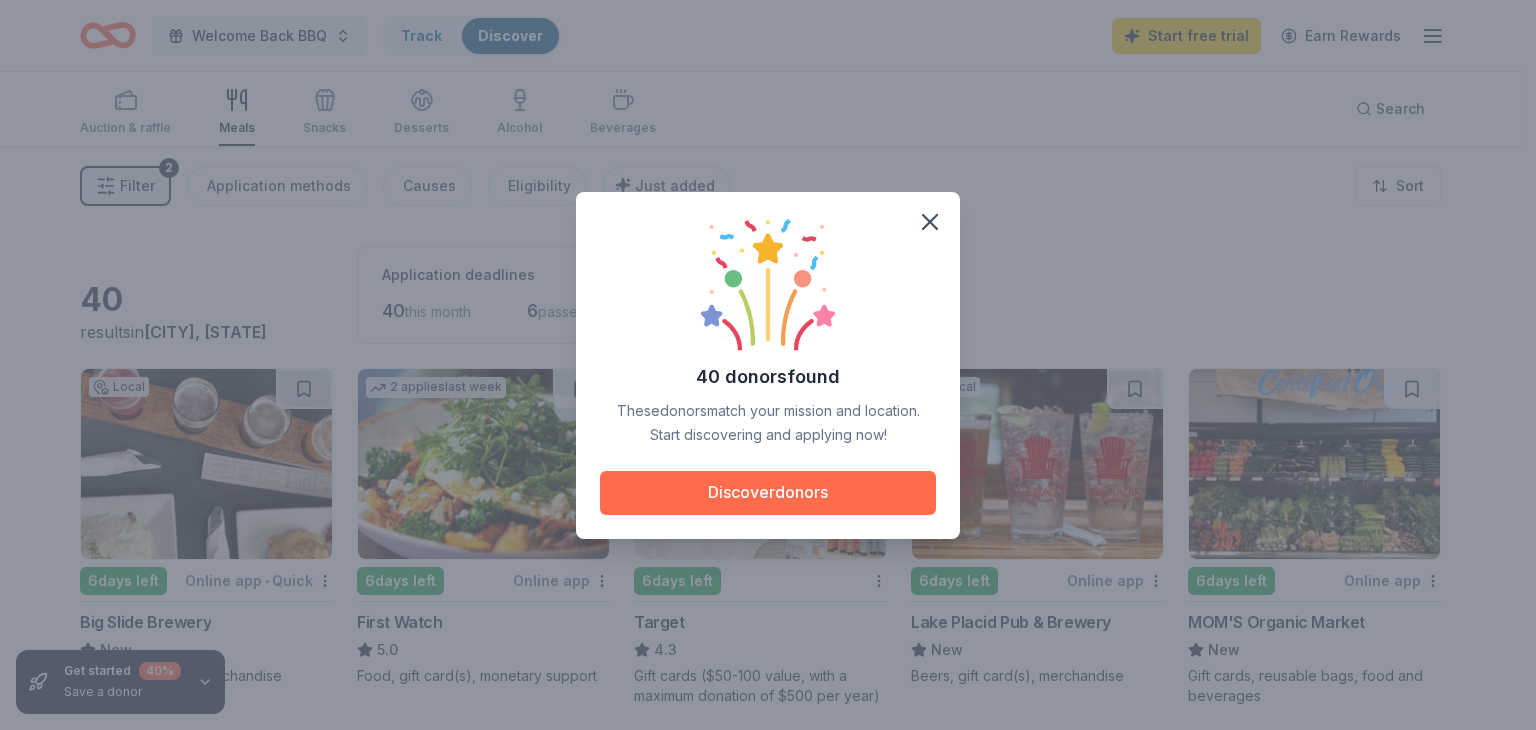 click on "Discover  donors" at bounding box center (768, 493) 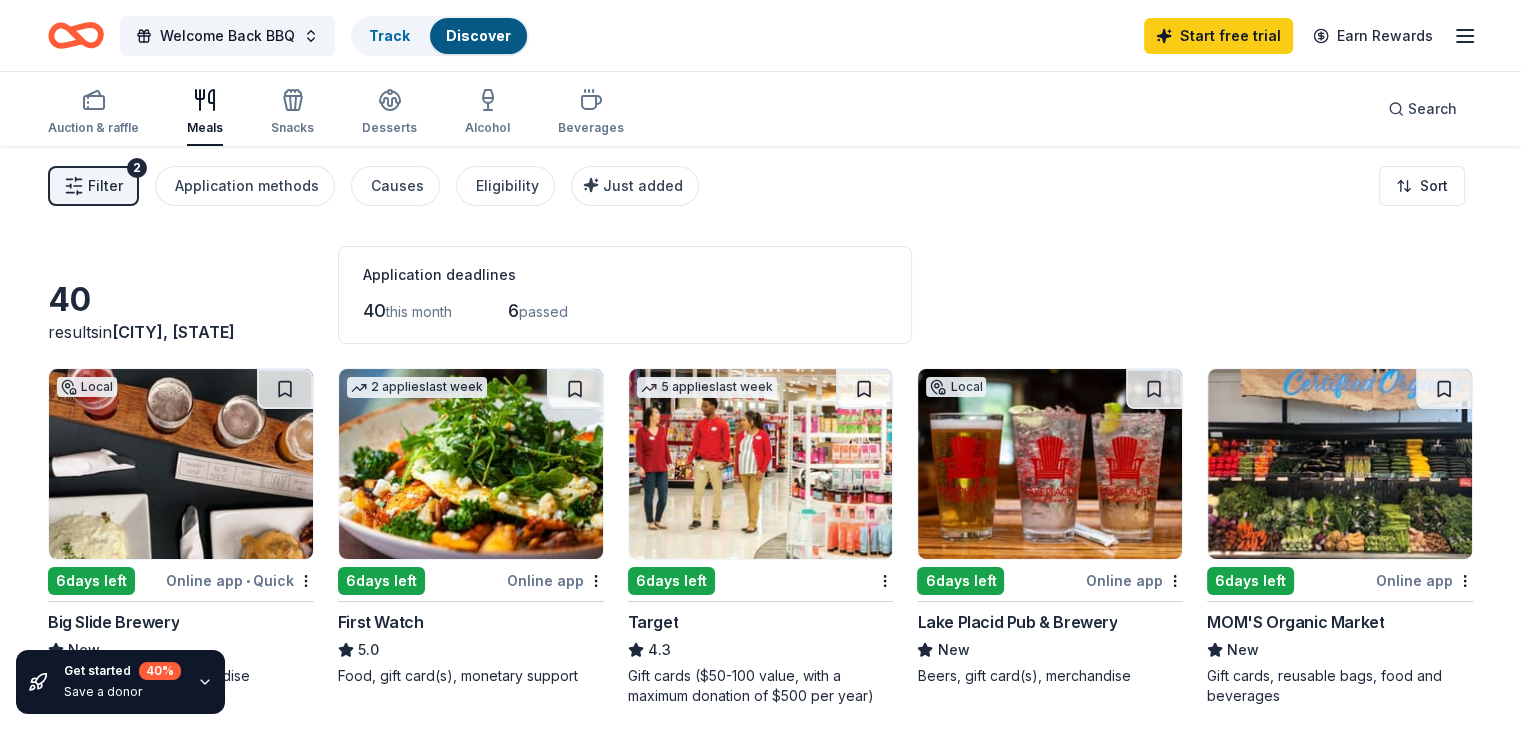 drag, startPoint x: 1532, startPoint y: 151, endPoint x: 1081, endPoint y: 252, distance: 462.17096 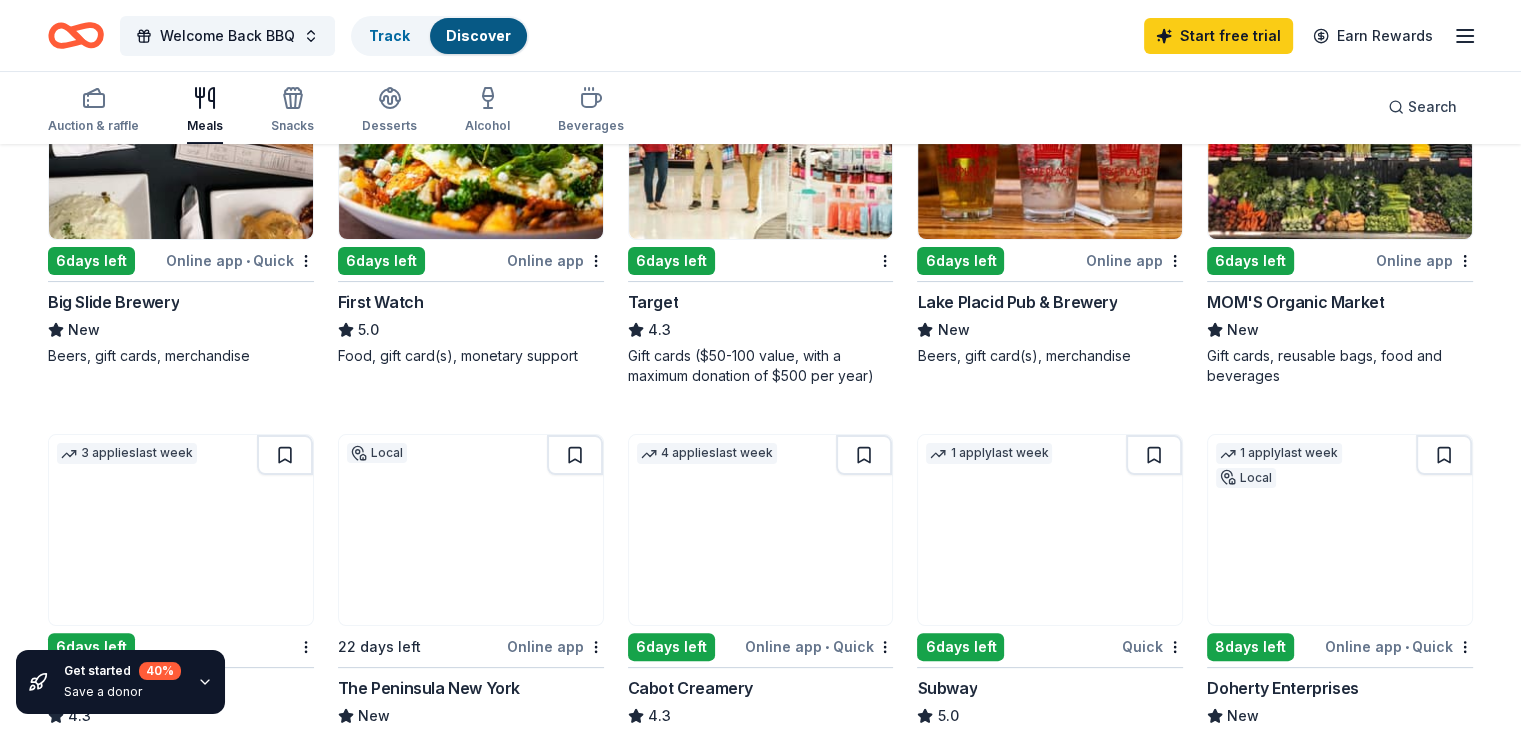 scroll, scrollTop: 360, scrollLeft: 0, axis: vertical 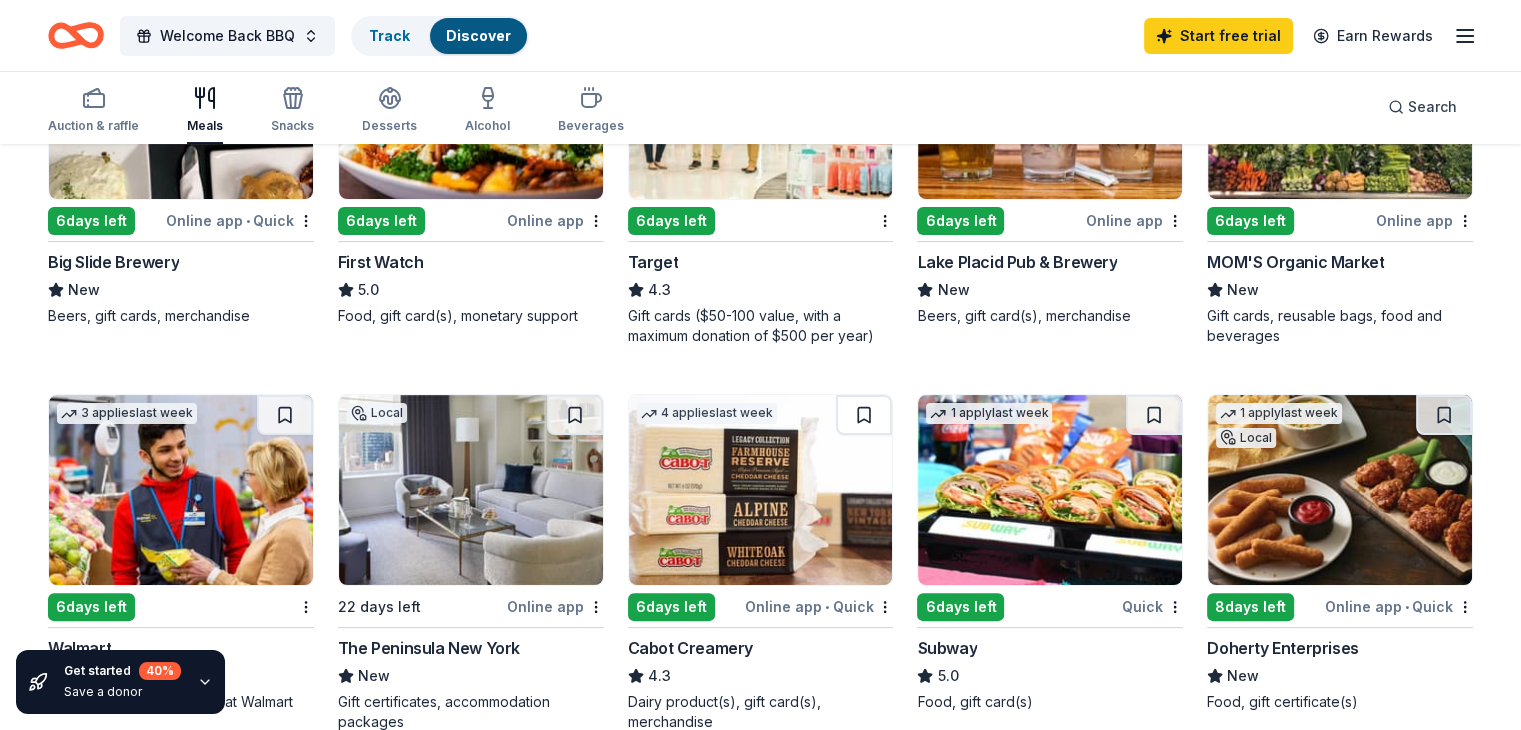 click on "Target" at bounding box center (761, 262) 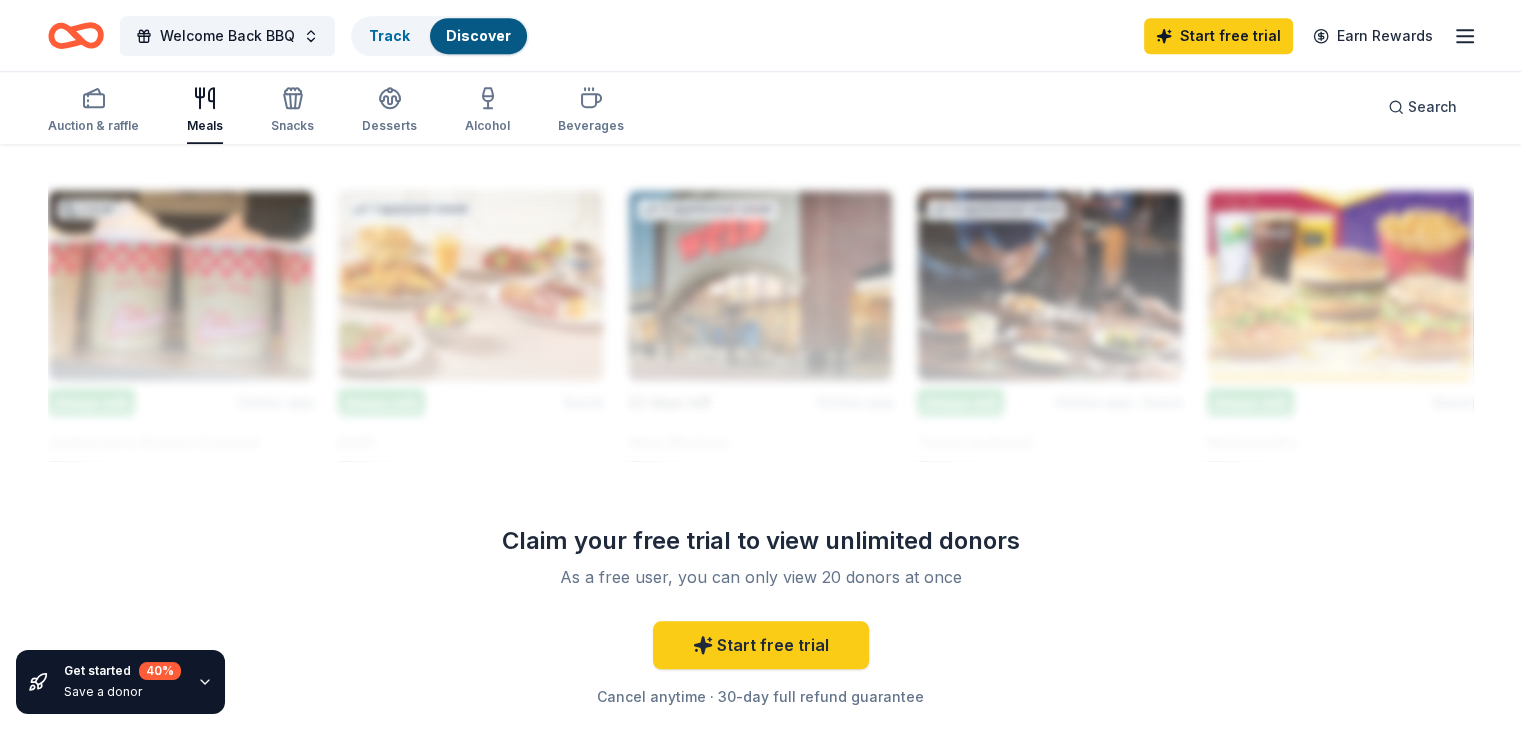 scroll, scrollTop: 1721, scrollLeft: 0, axis: vertical 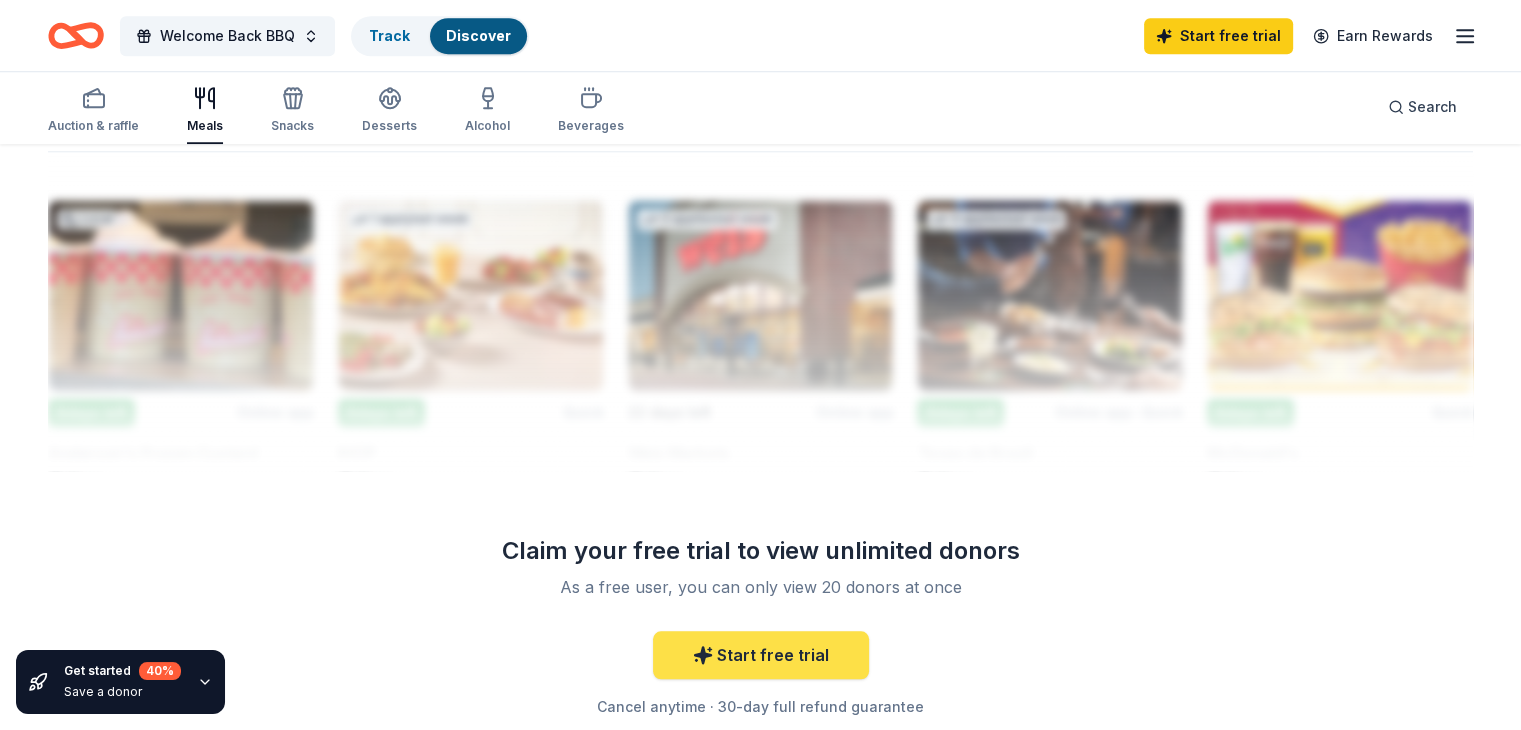 click on "Start free  trial" at bounding box center [761, 655] 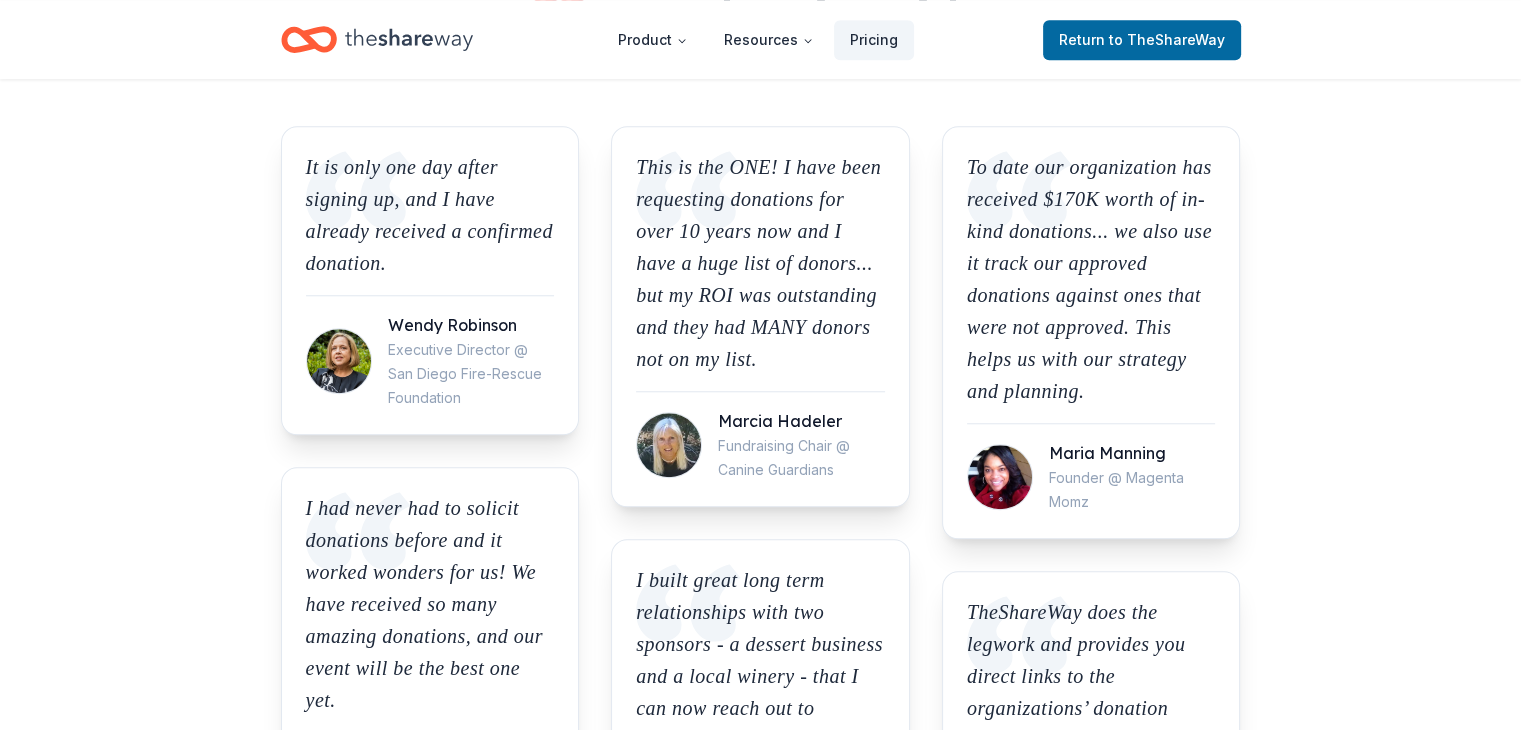 scroll, scrollTop: 0, scrollLeft: 0, axis: both 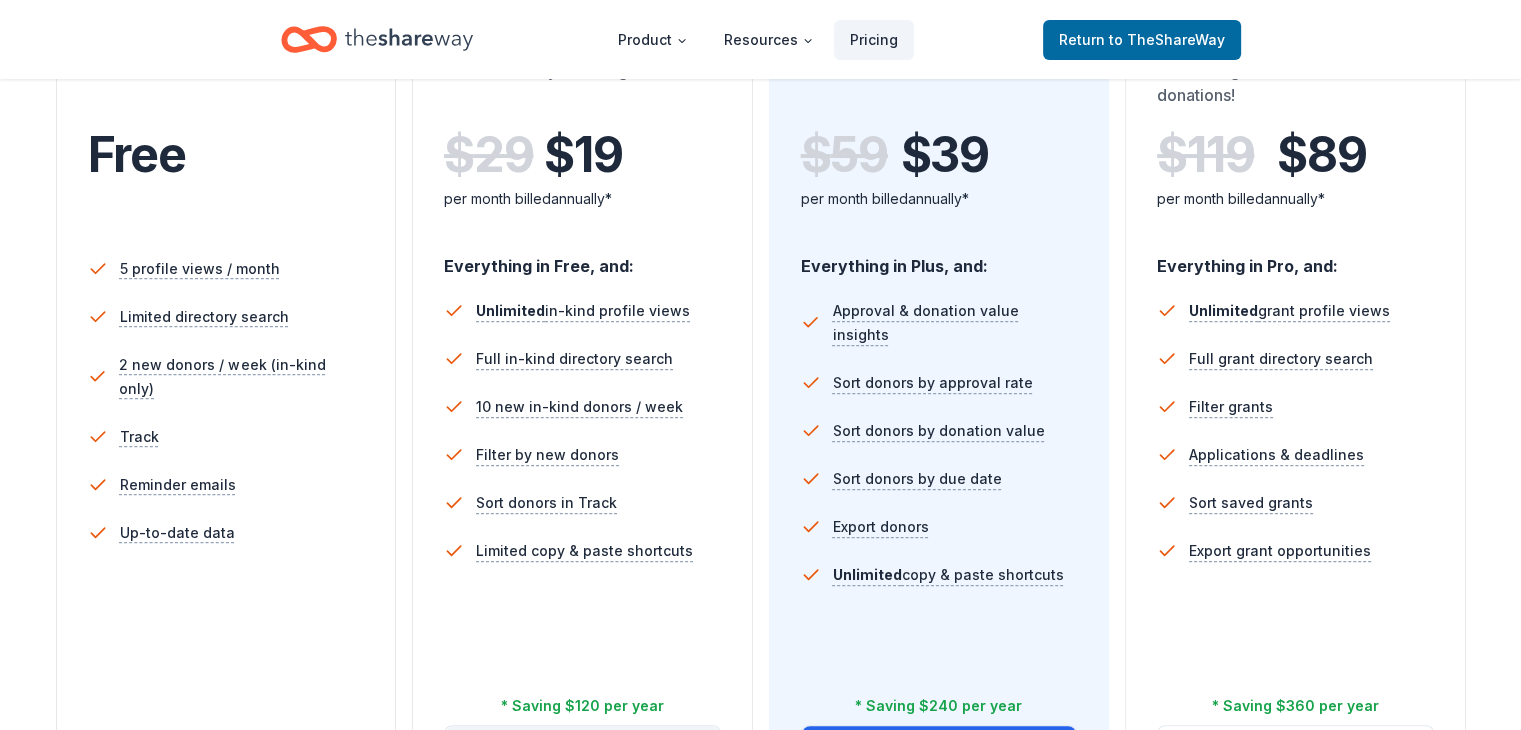 click on "Try for free" at bounding box center [582, 750] 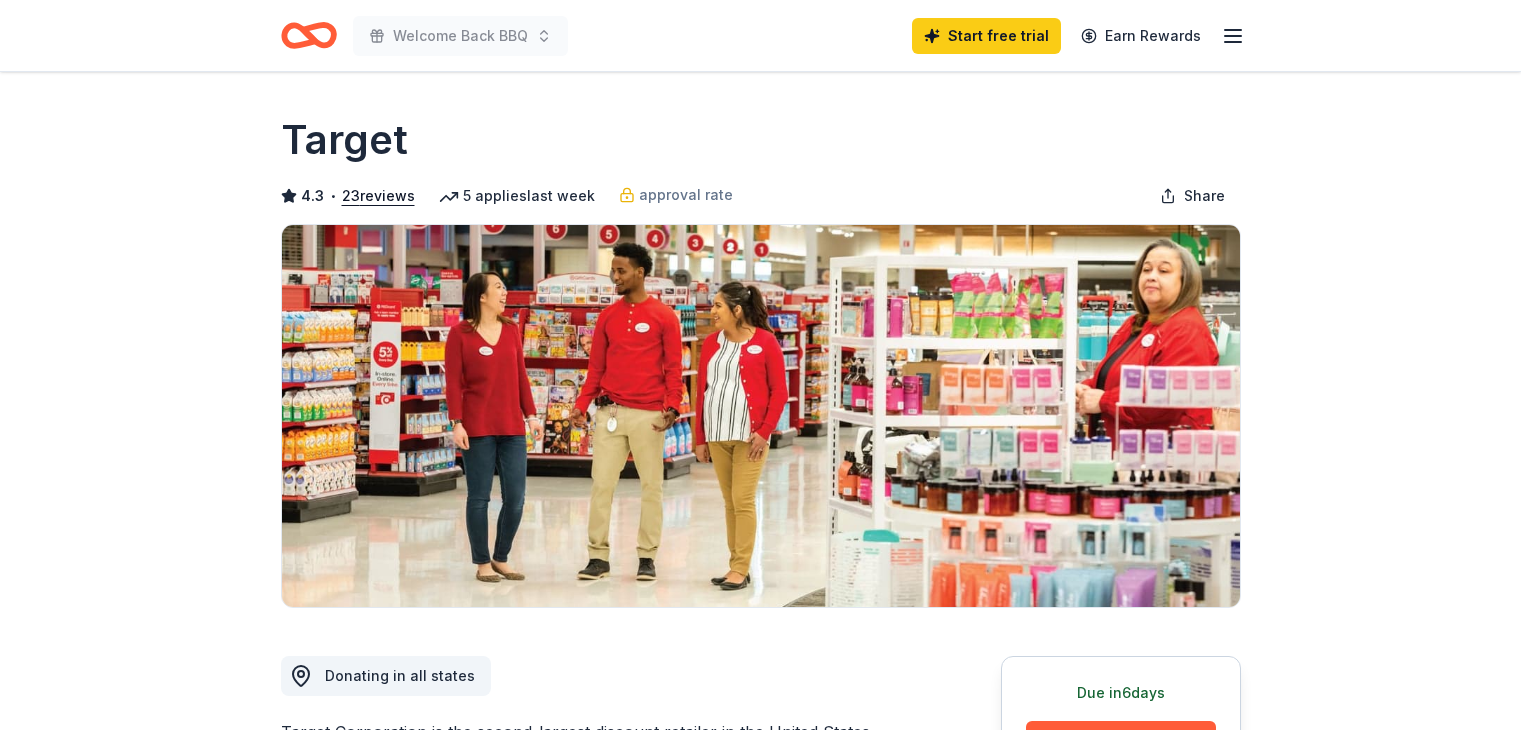 scroll, scrollTop: 0, scrollLeft: 0, axis: both 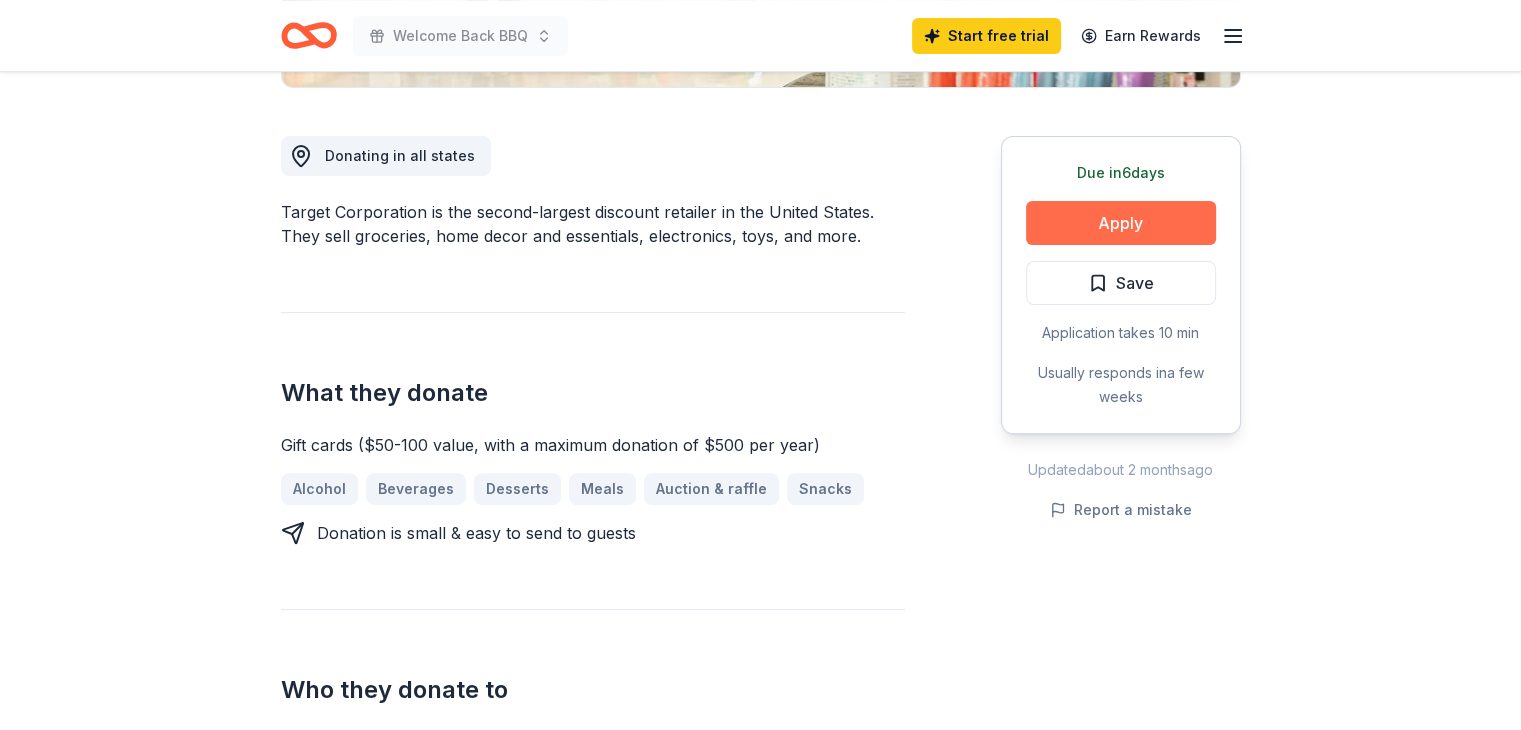 click on "Apply" at bounding box center (1121, 223) 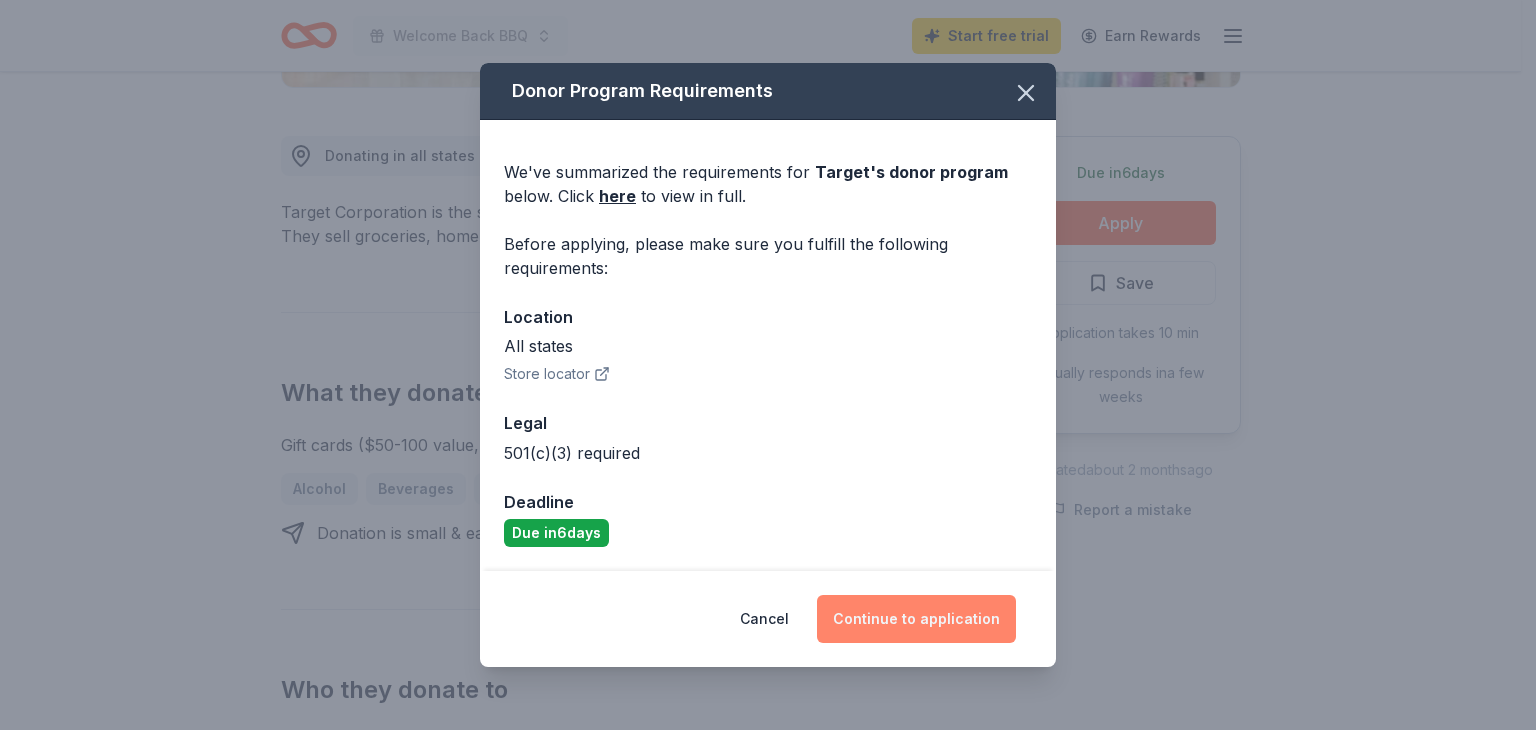 click on "Continue to application" at bounding box center [916, 619] 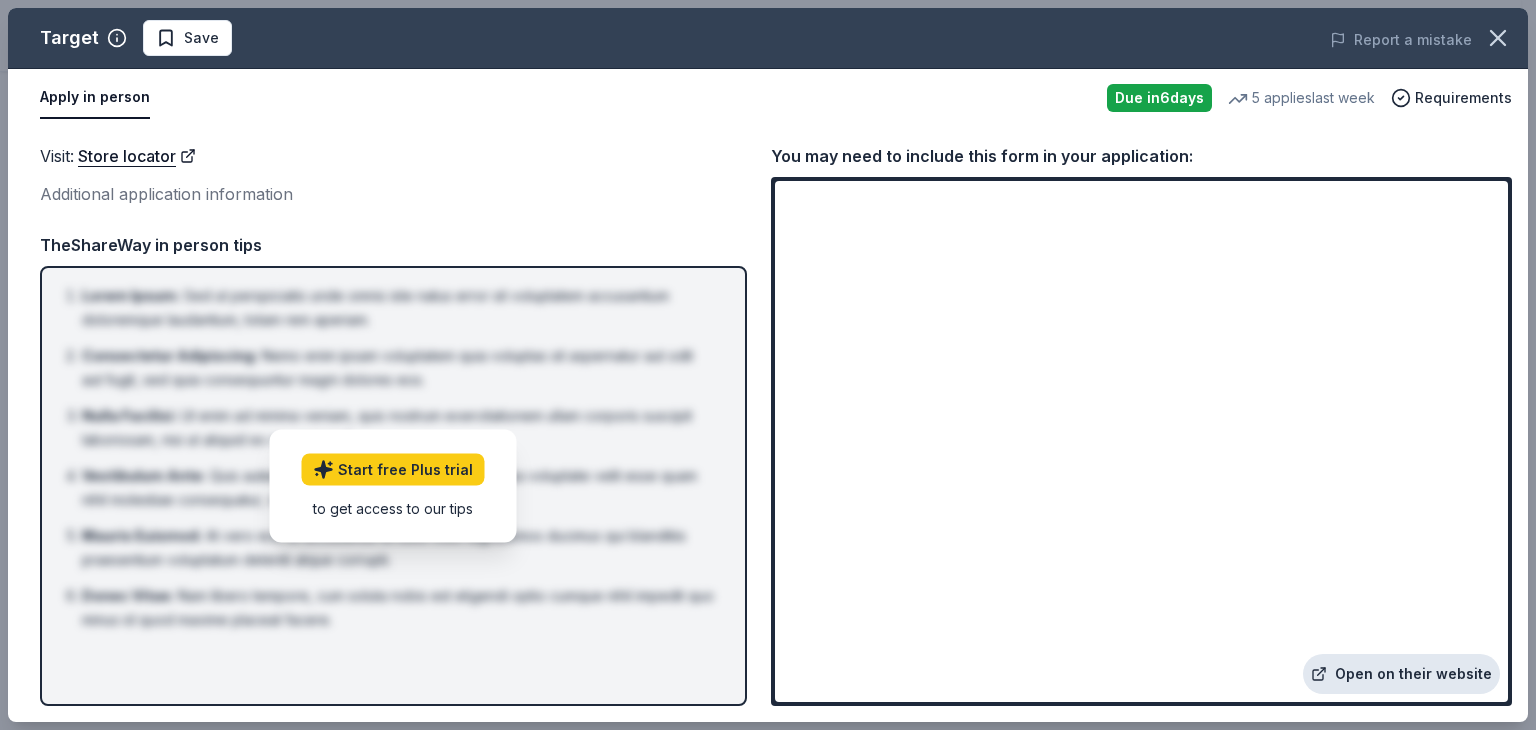 click on "Open on their website" at bounding box center [1401, 674] 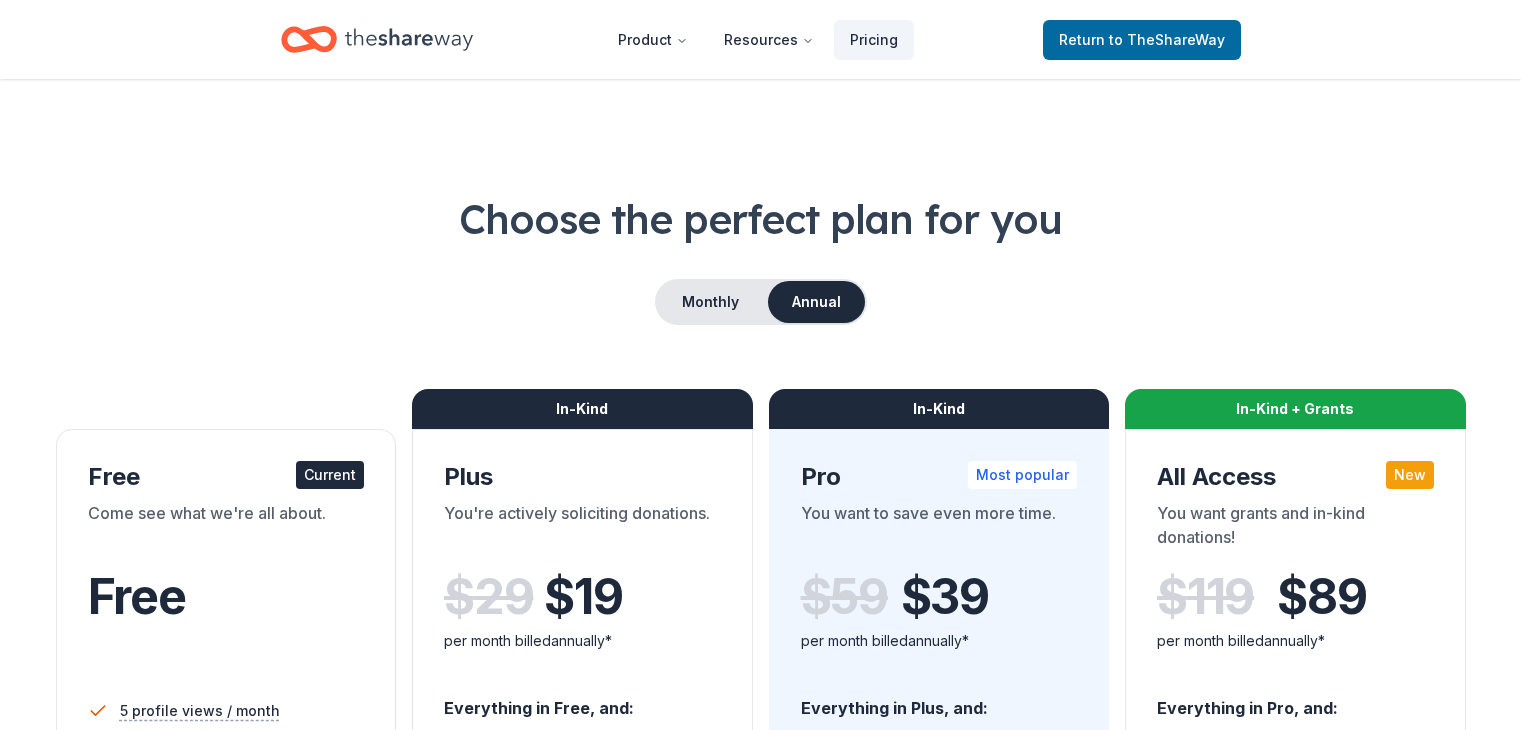 scroll, scrollTop: 442, scrollLeft: 0, axis: vertical 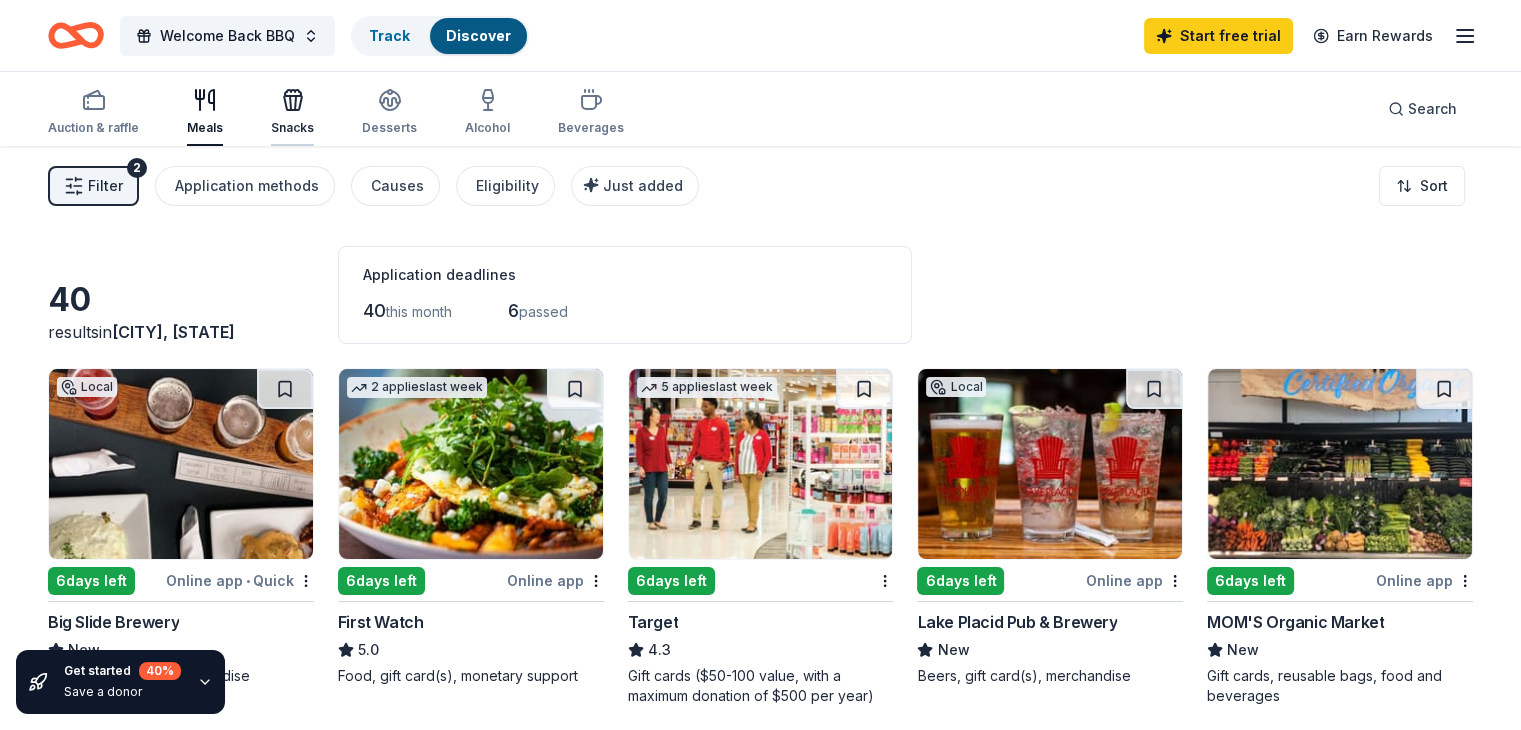 click on "Snacks" at bounding box center (292, 128) 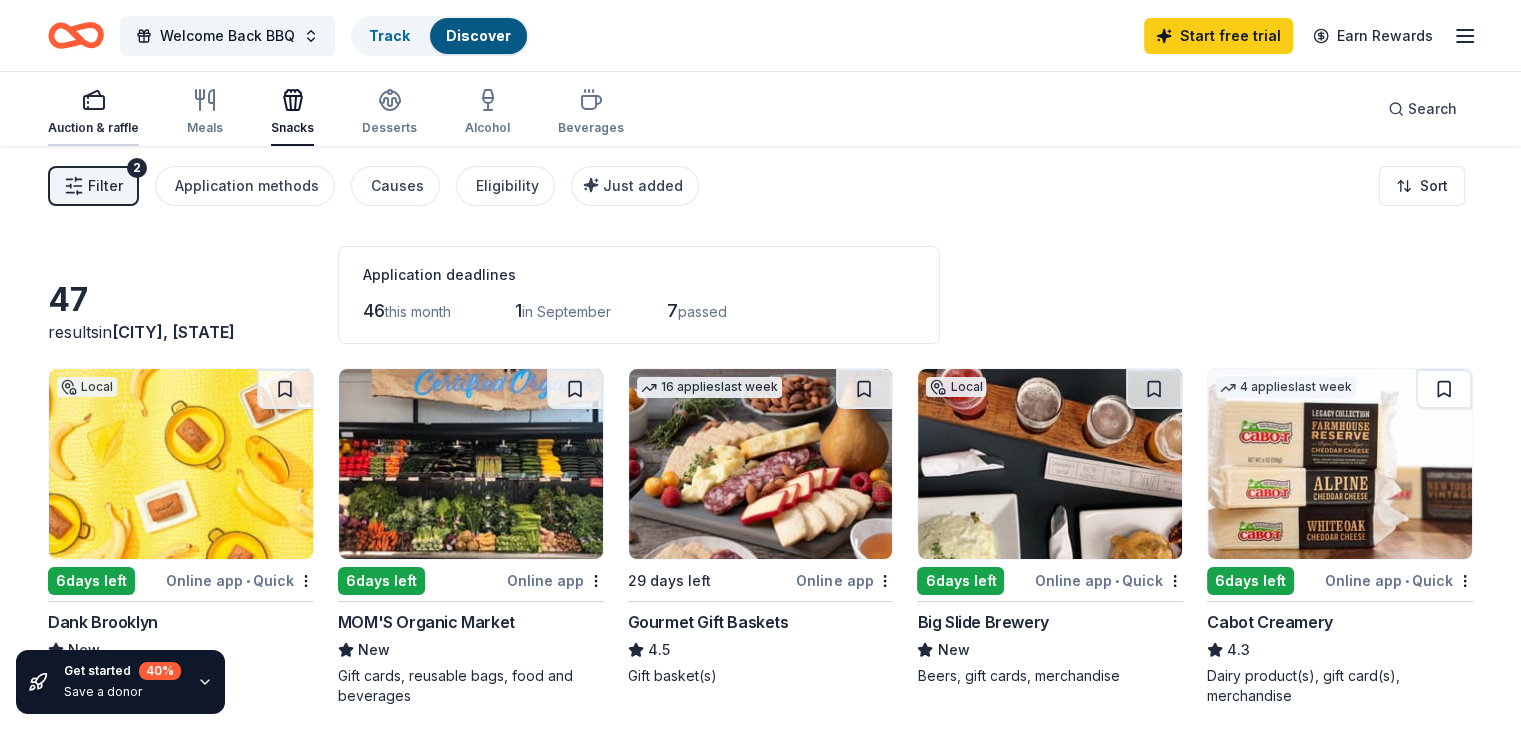 click 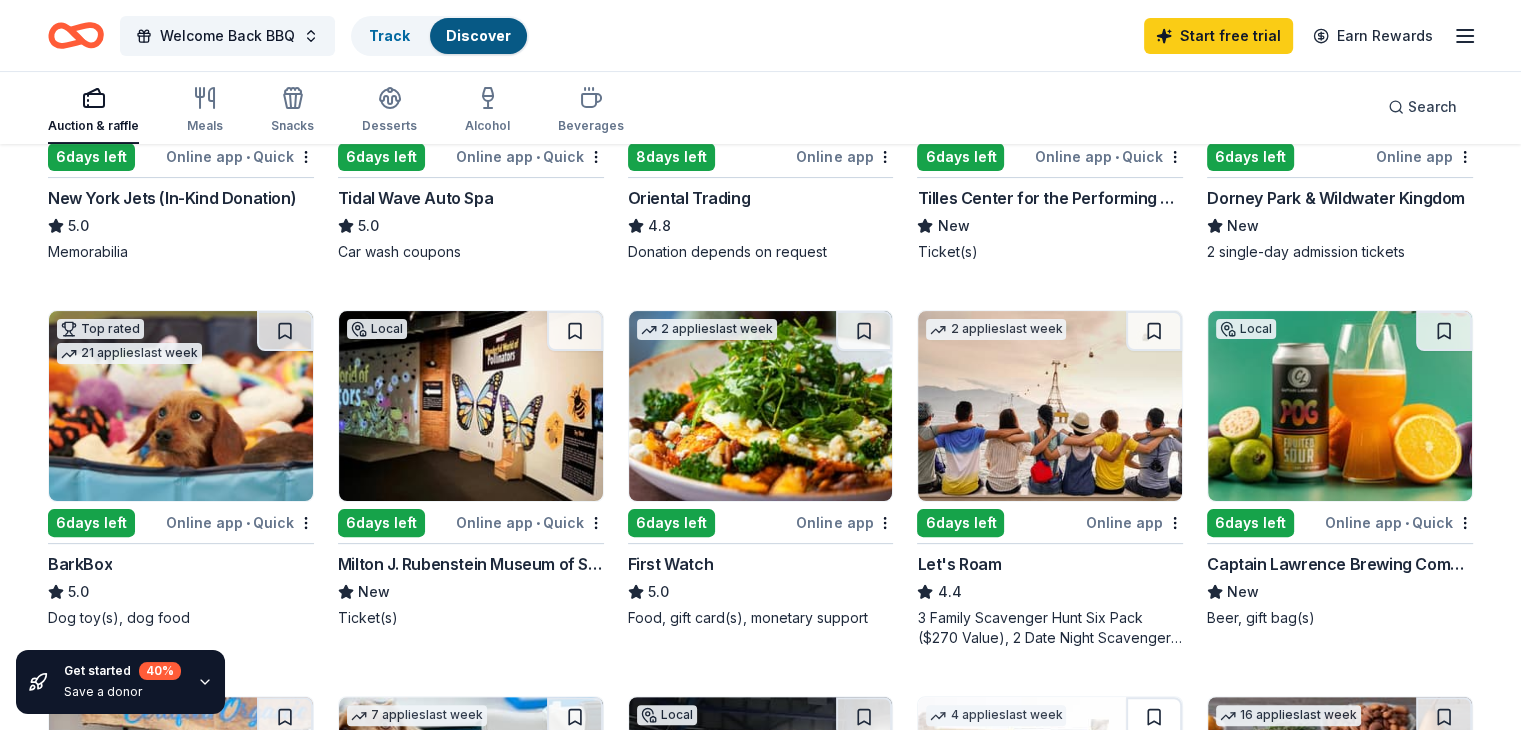 scroll, scrollTop: 150, scrollLeft: 0, axis: vertical 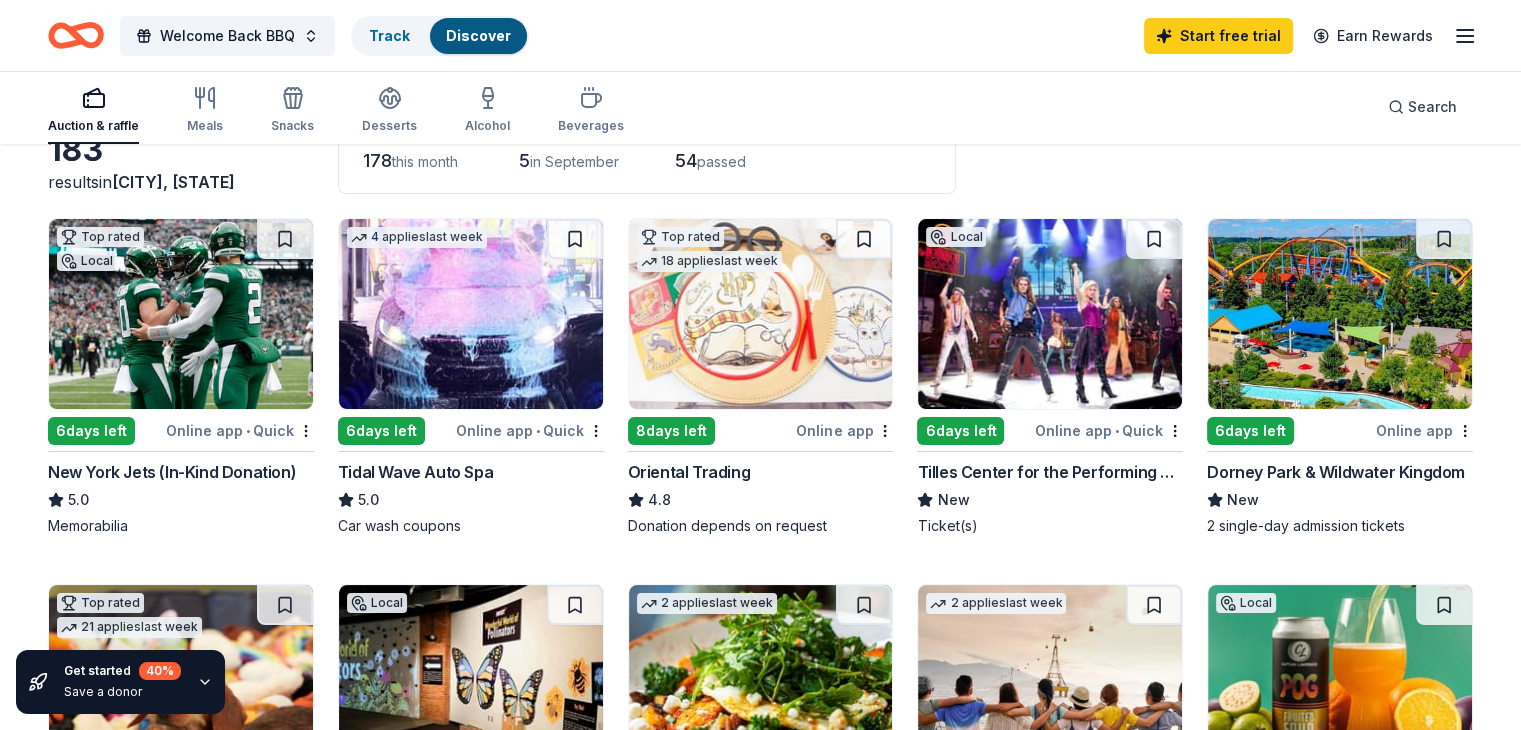 click 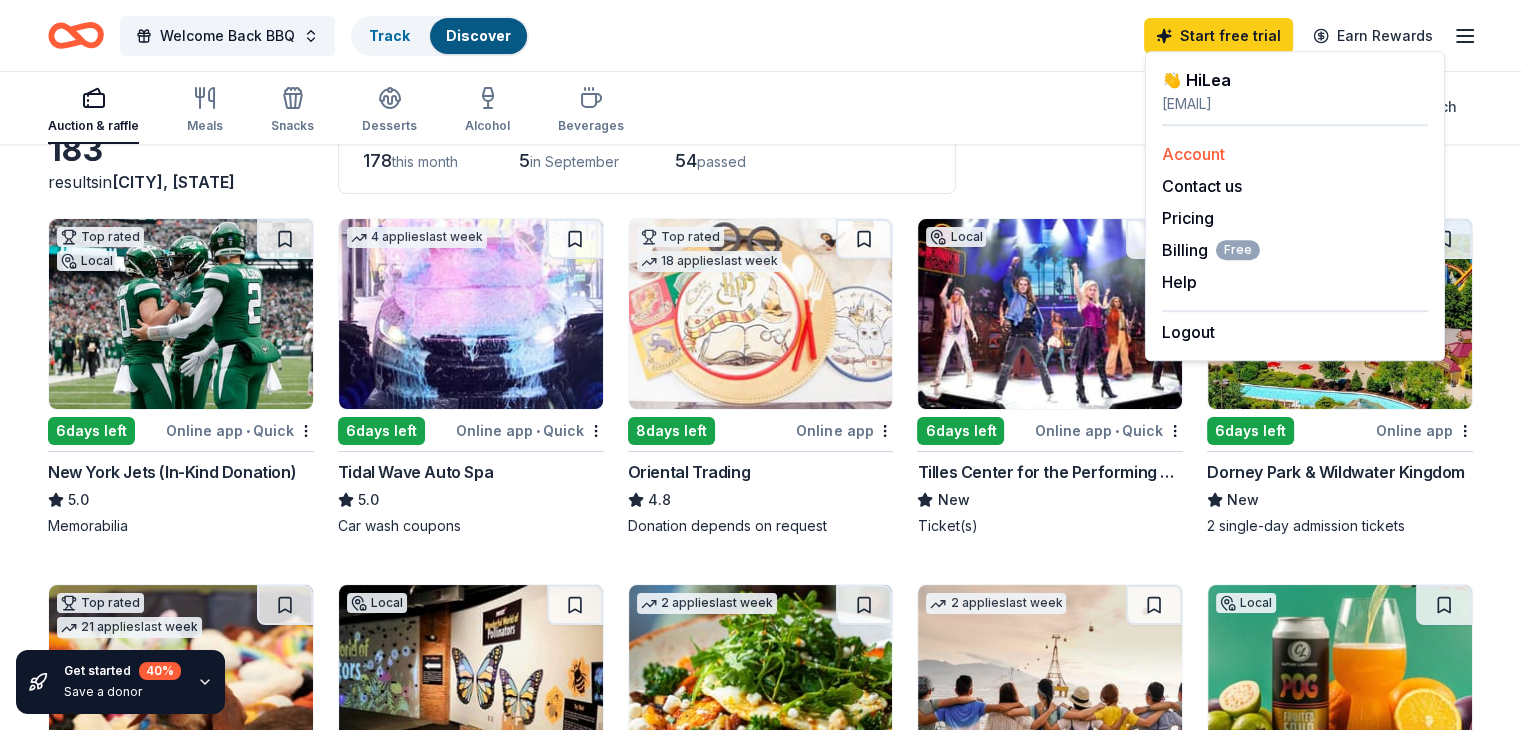 click on "Account" at bounding box center [1193, 154] 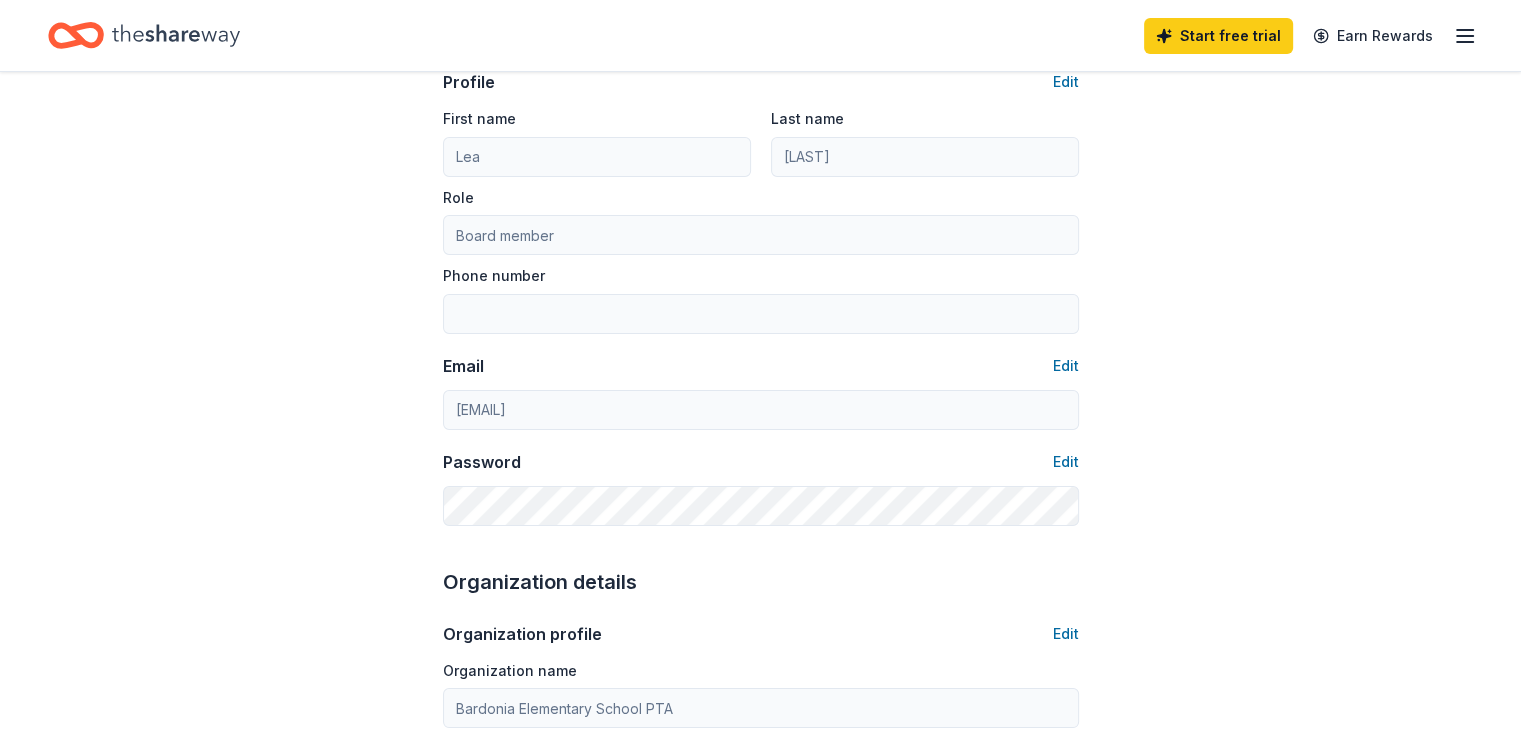 scroll, scrollTop: 0, scrollLeft: 0, axis: both 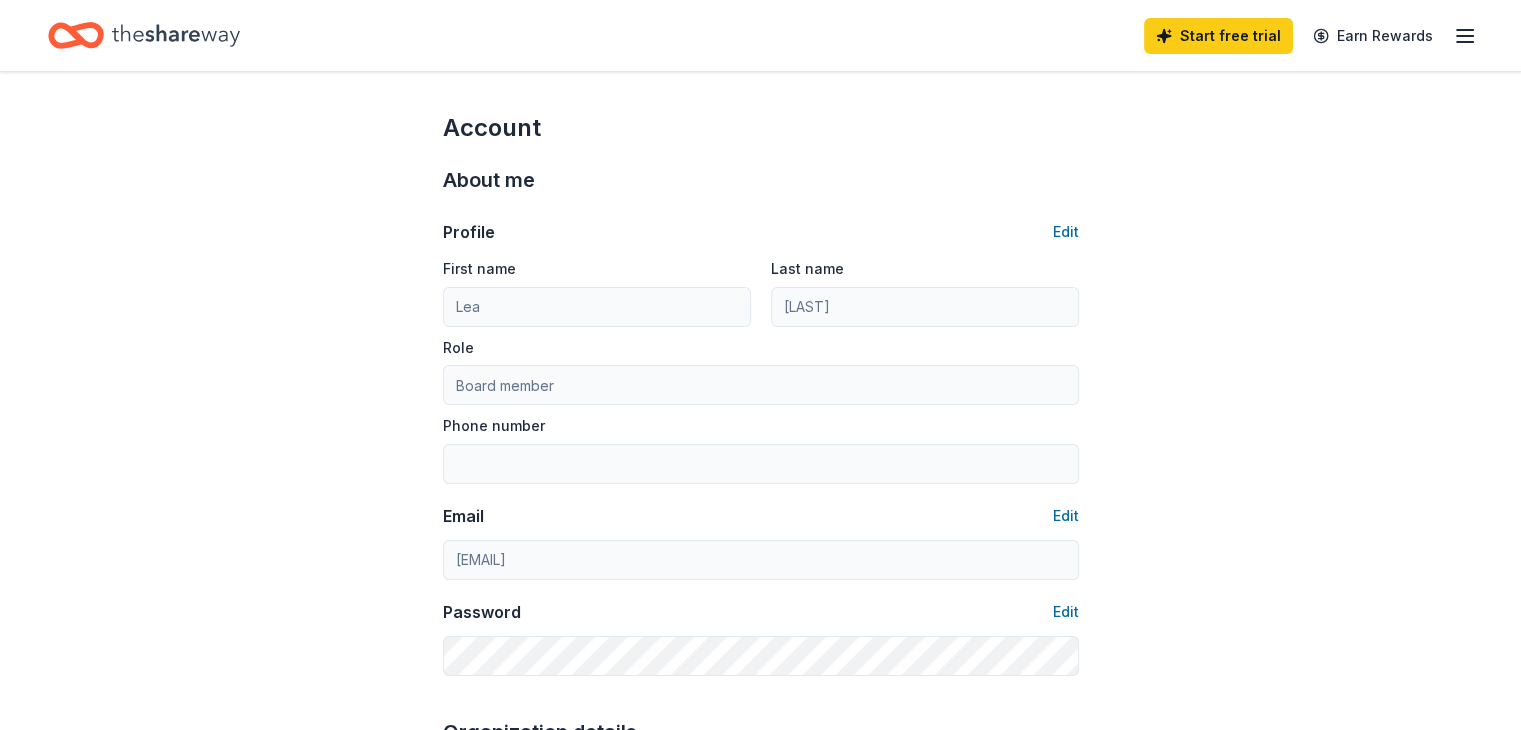 click 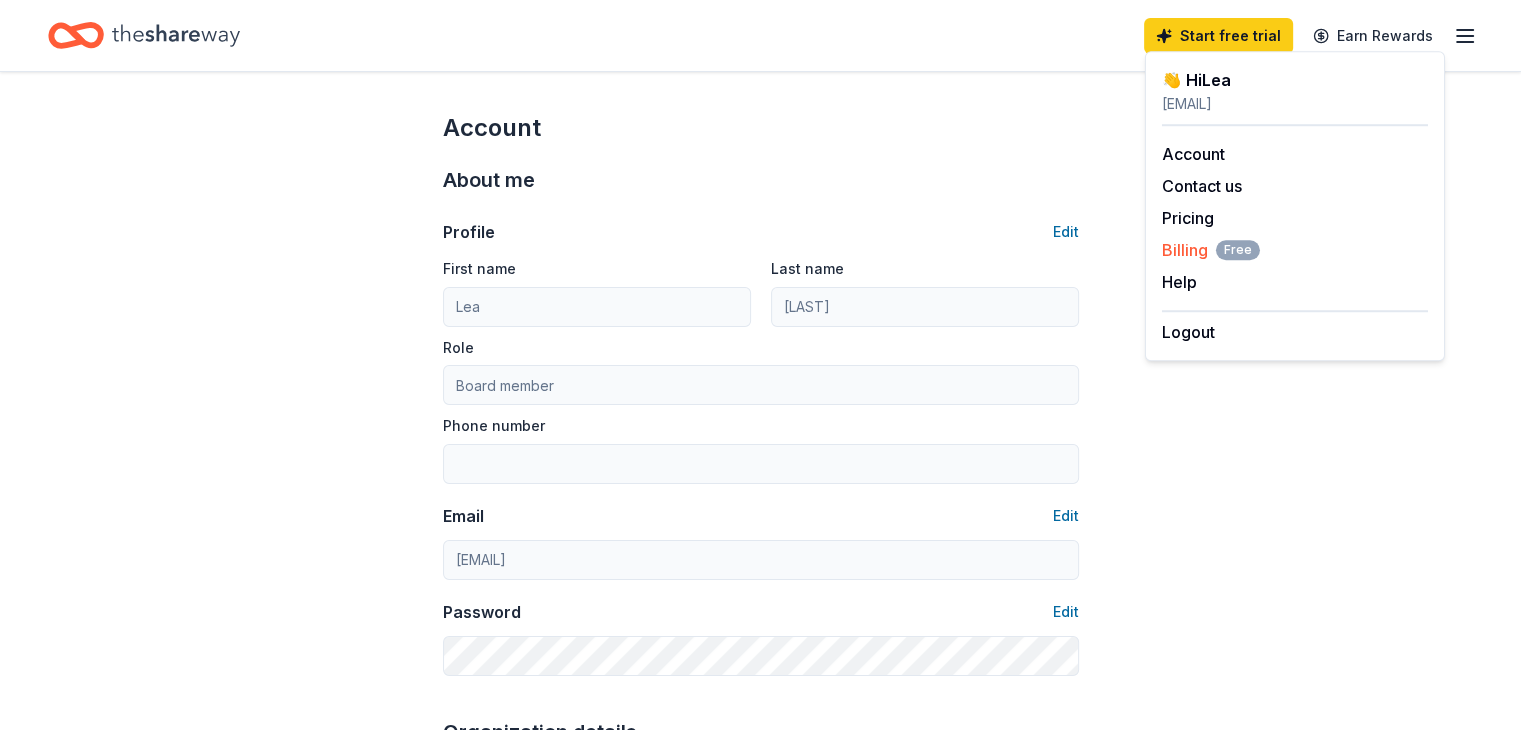 click on "Billing Free" at bounding box center [1211, 250] 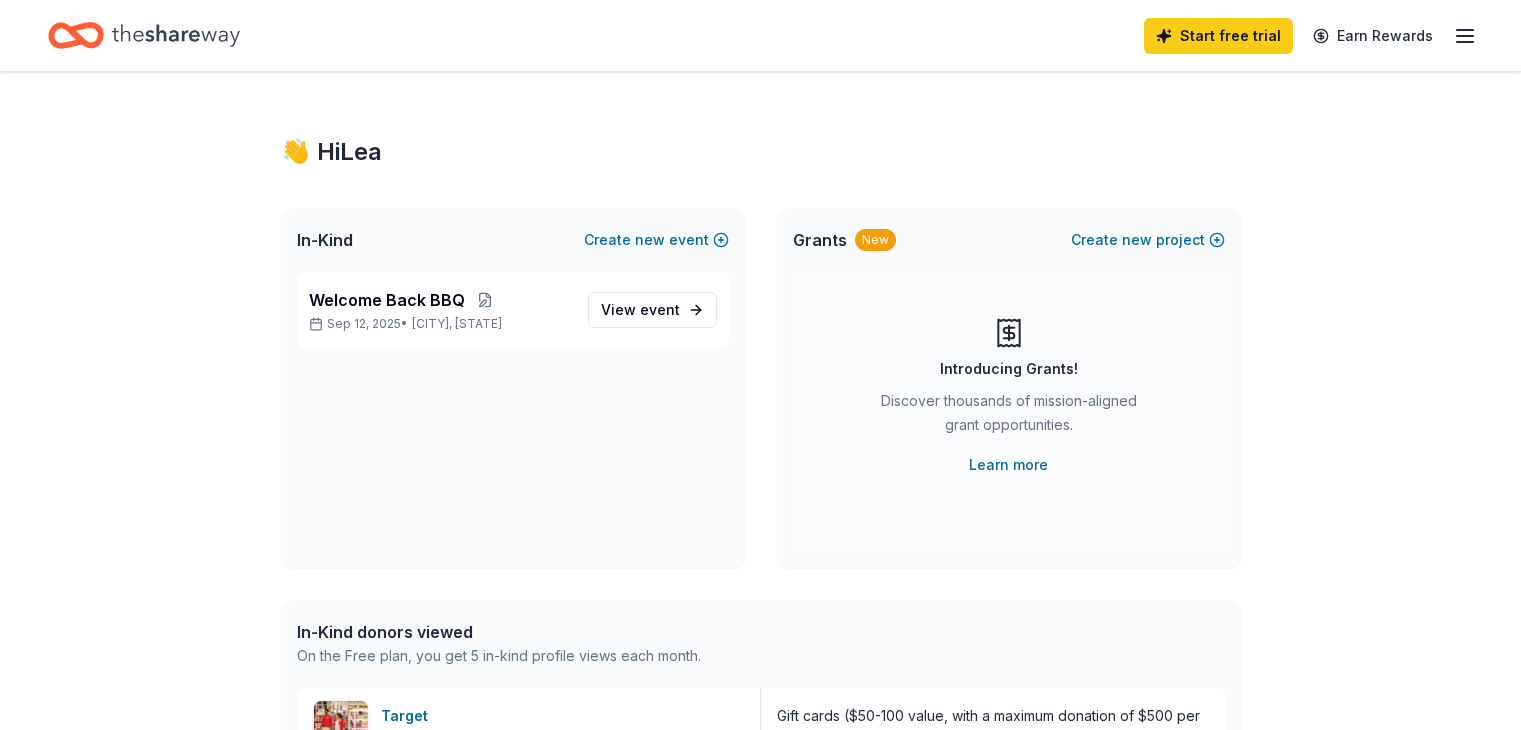 scroll, scrollTop: 0, scrollLeft: 0, axis: both 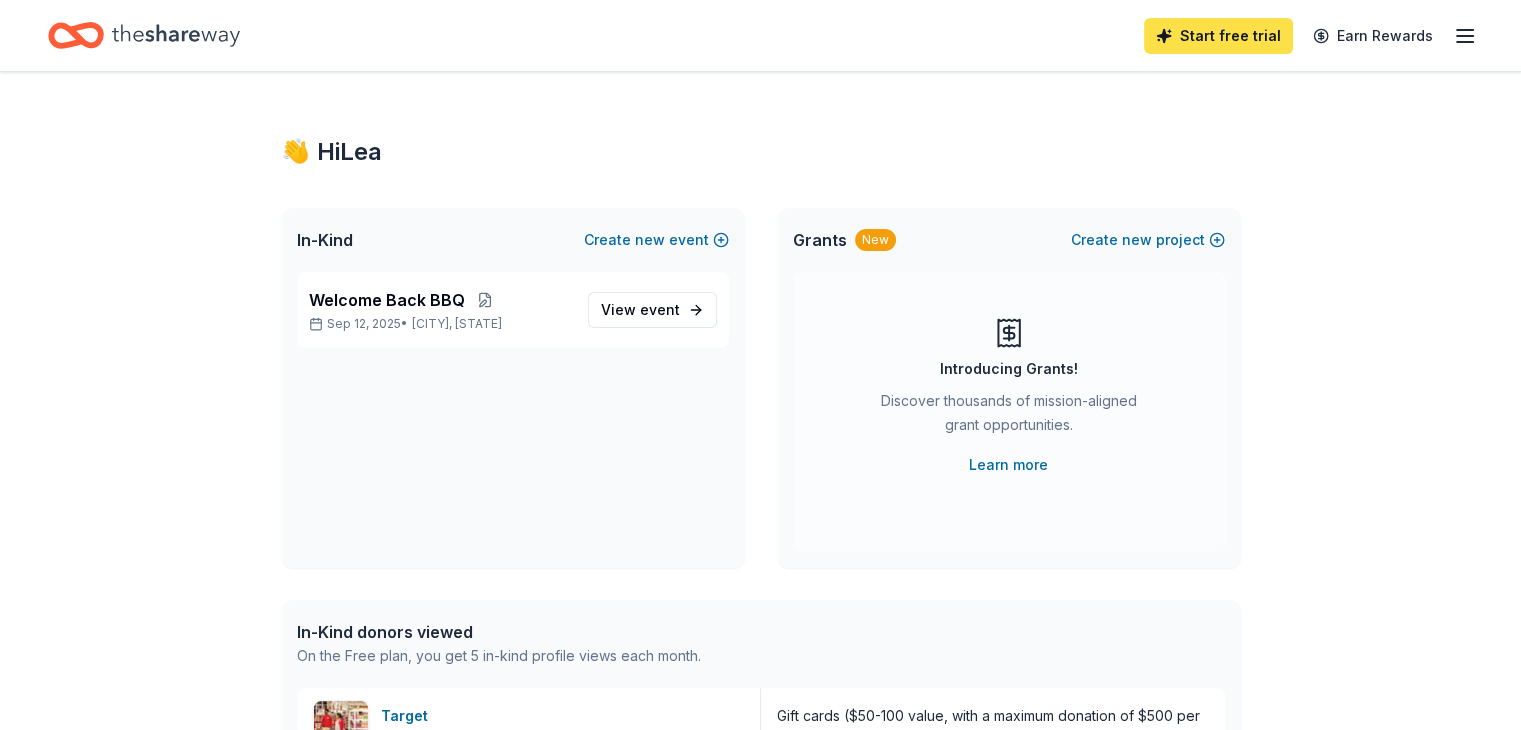 click on "Start free  trial" at bounding box center (1218, 36) 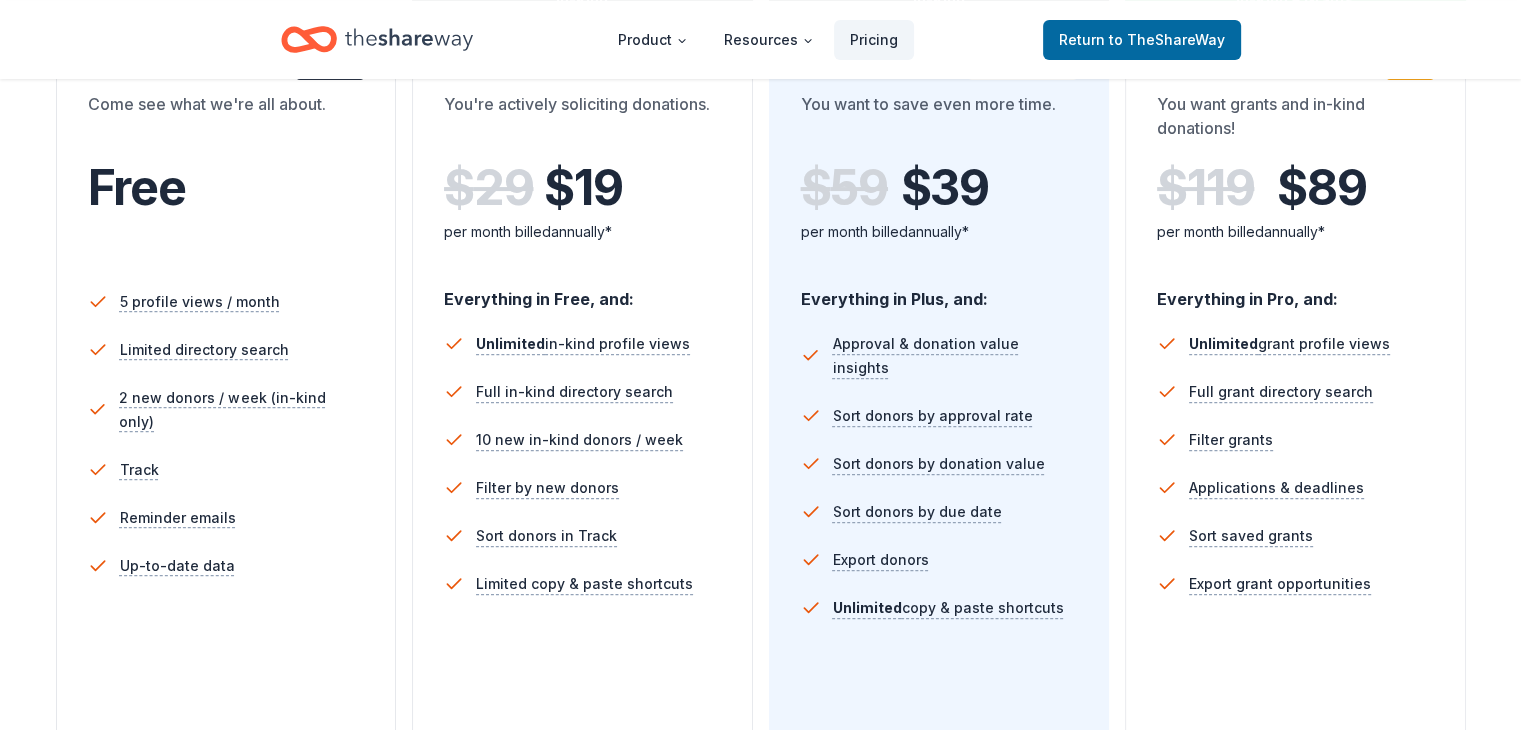 scroll, scrollTop: 398, scrollLeft: 0, axis: vertical 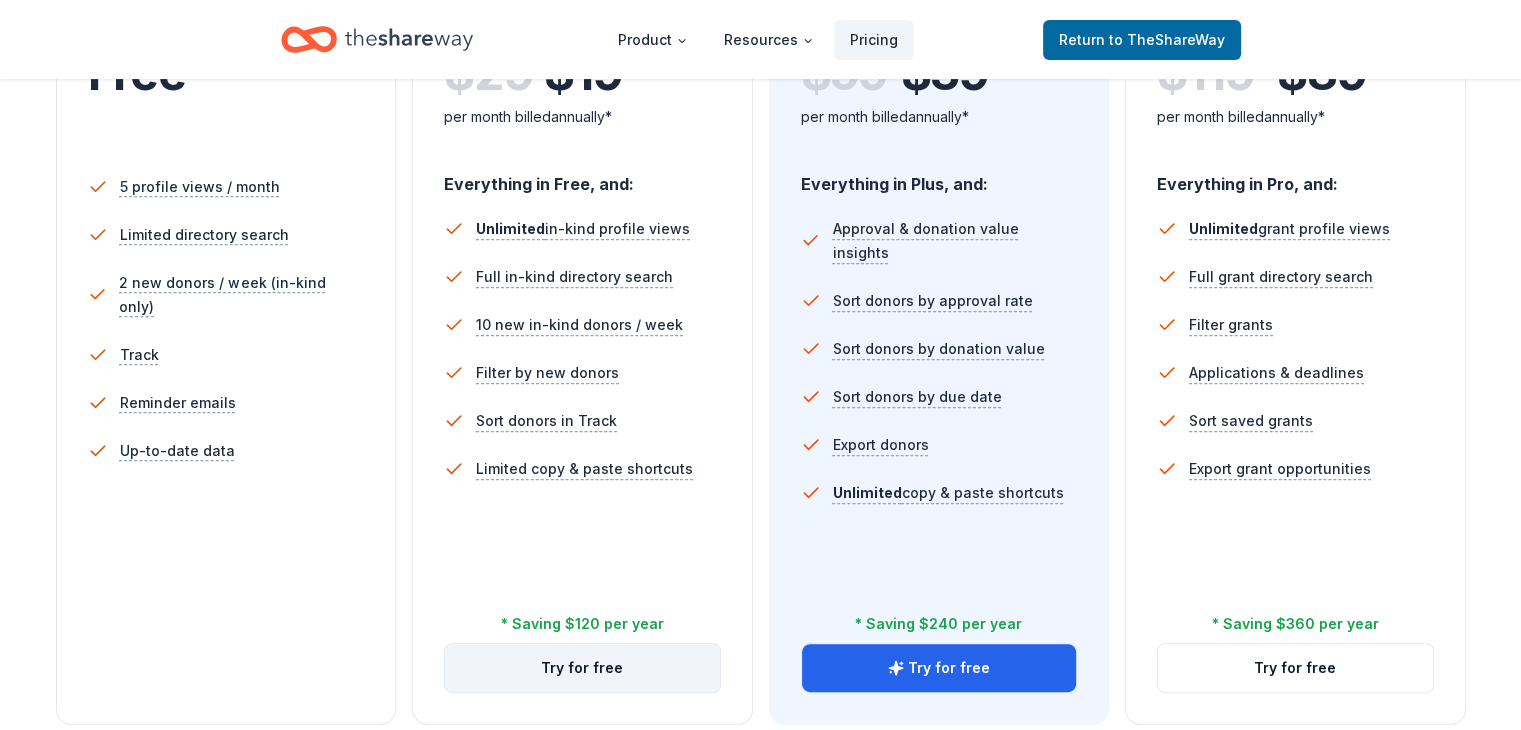 click on "Try for free" at bounding box center (582, 668) 